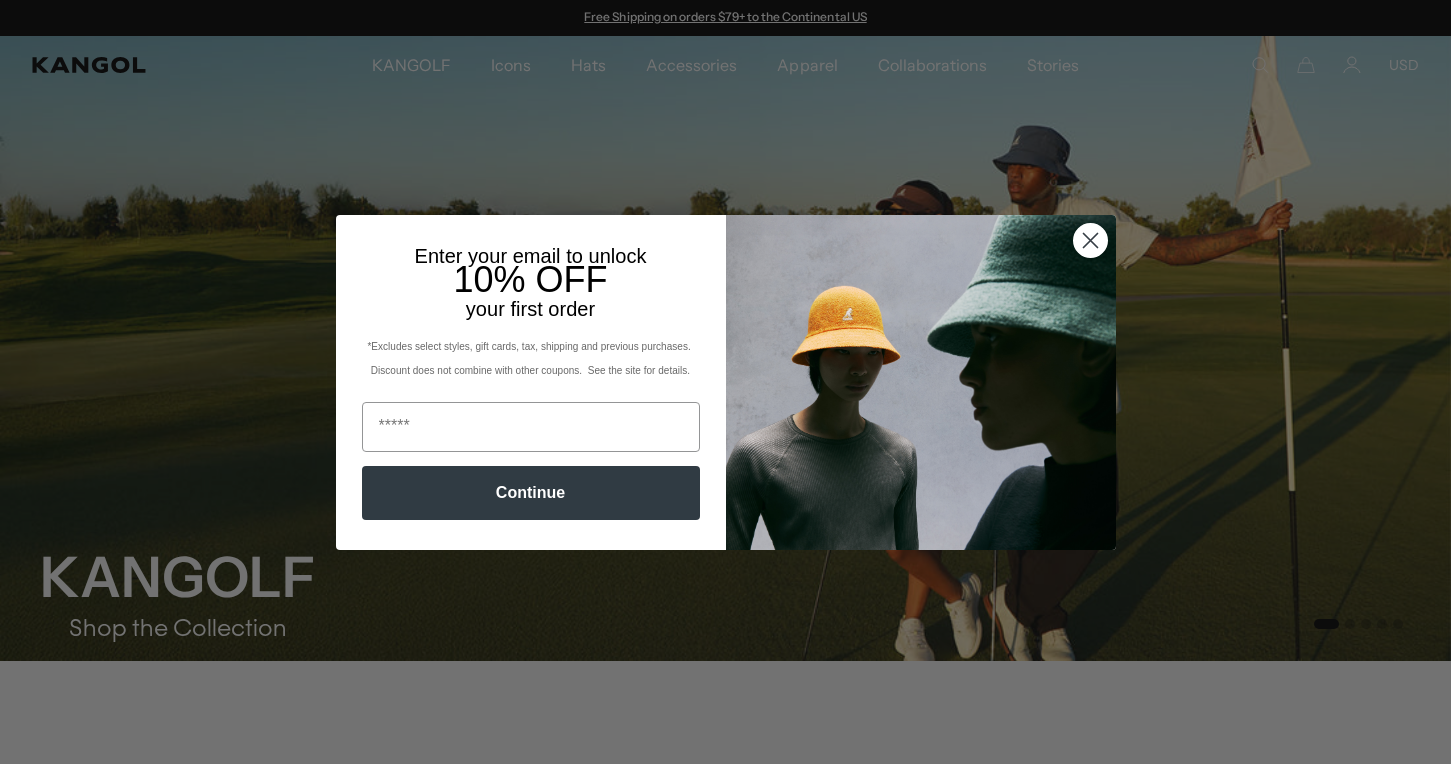 scroll, scrollTop: 0, scrollLeft: 0, axis: both 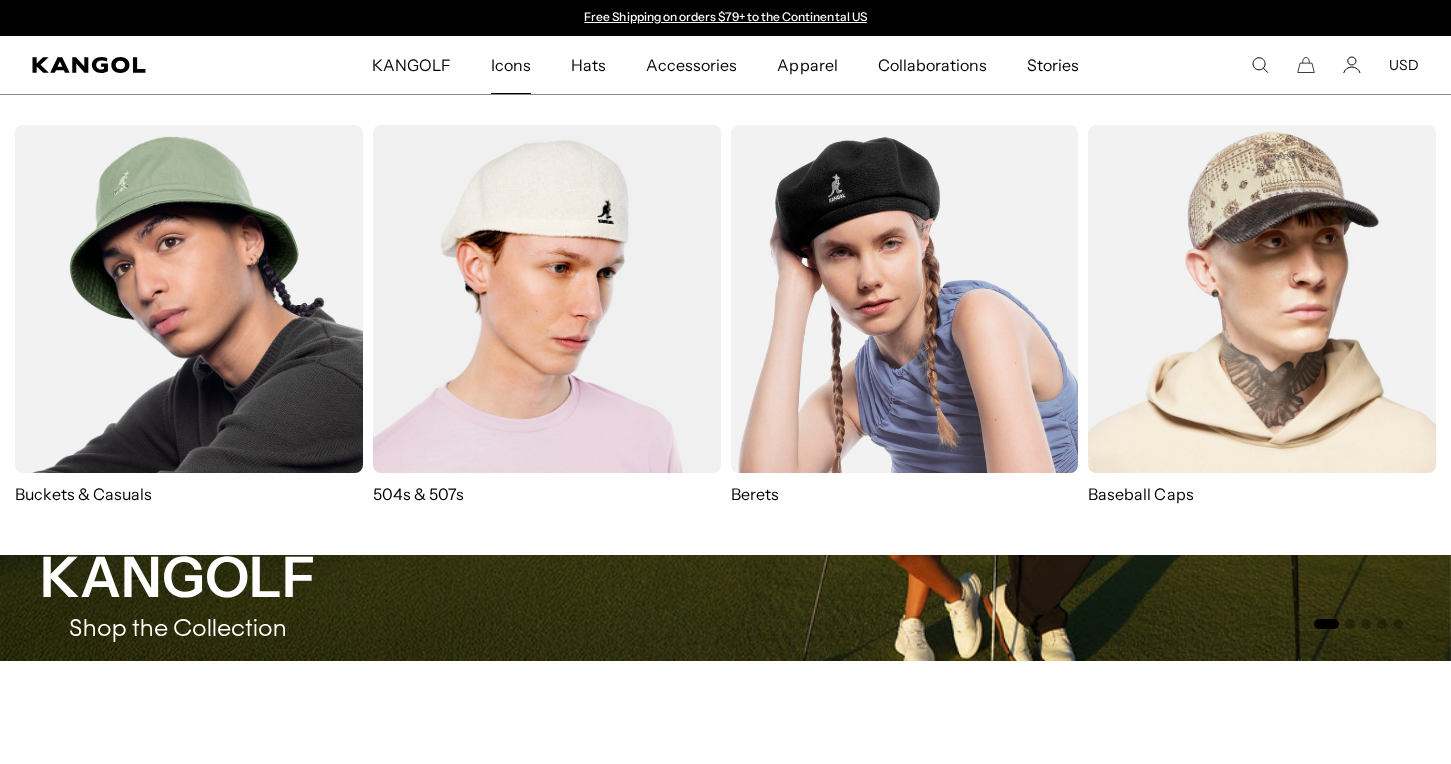 click at bounding box center [547, 299] 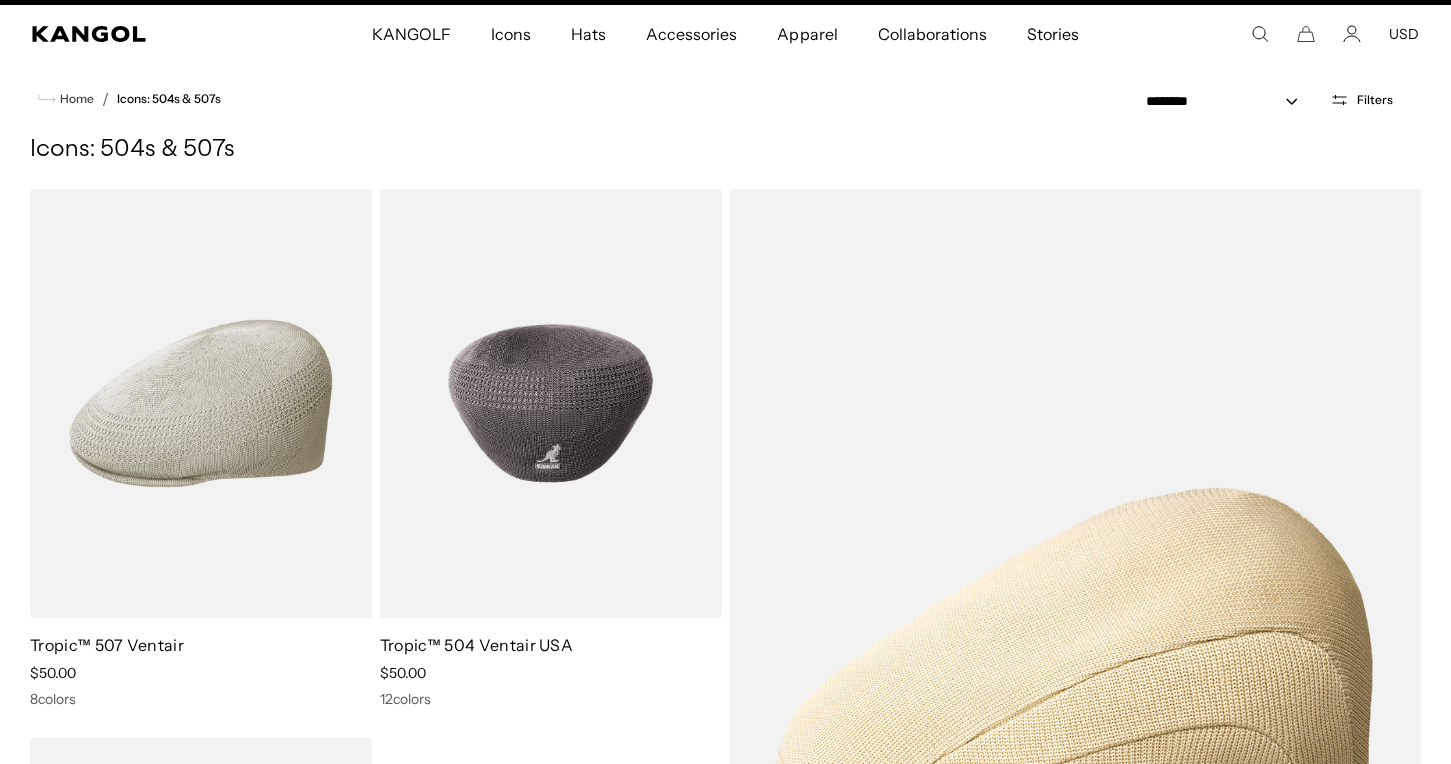 scroll, scrollTop: 0, scrollLeft: 0, axis: both 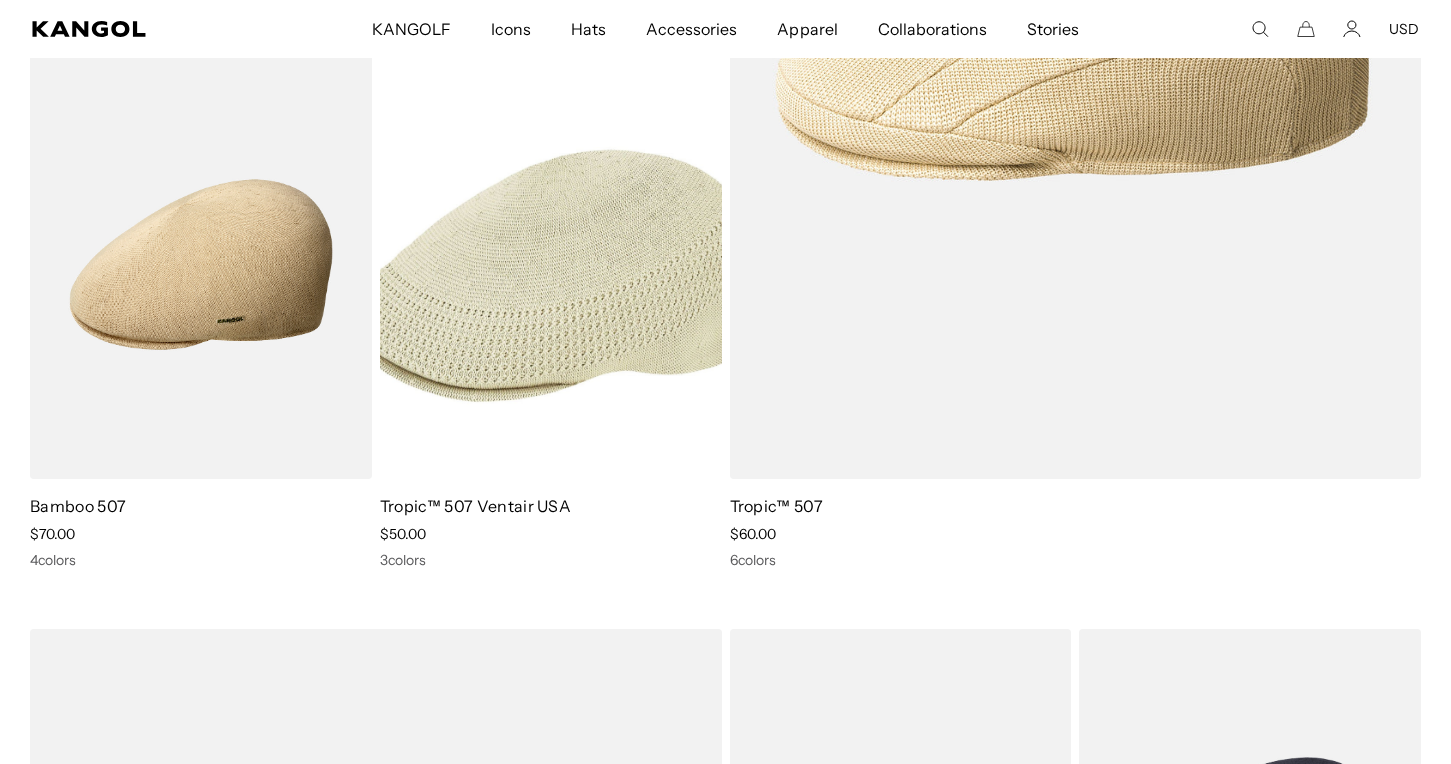 click at bounding box center [551, 264] 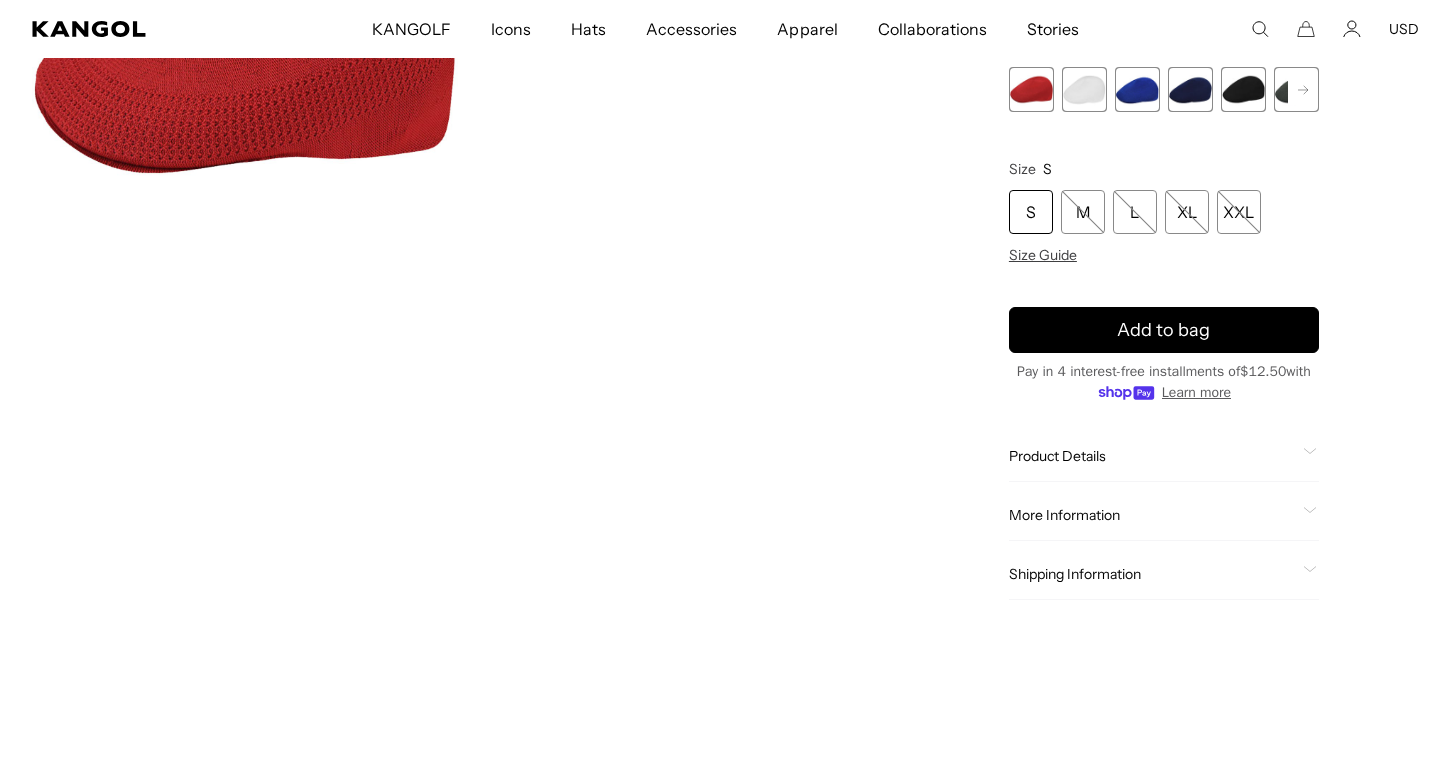 scroll, scrollTop: 0, scrollLeft: 0, axis: both 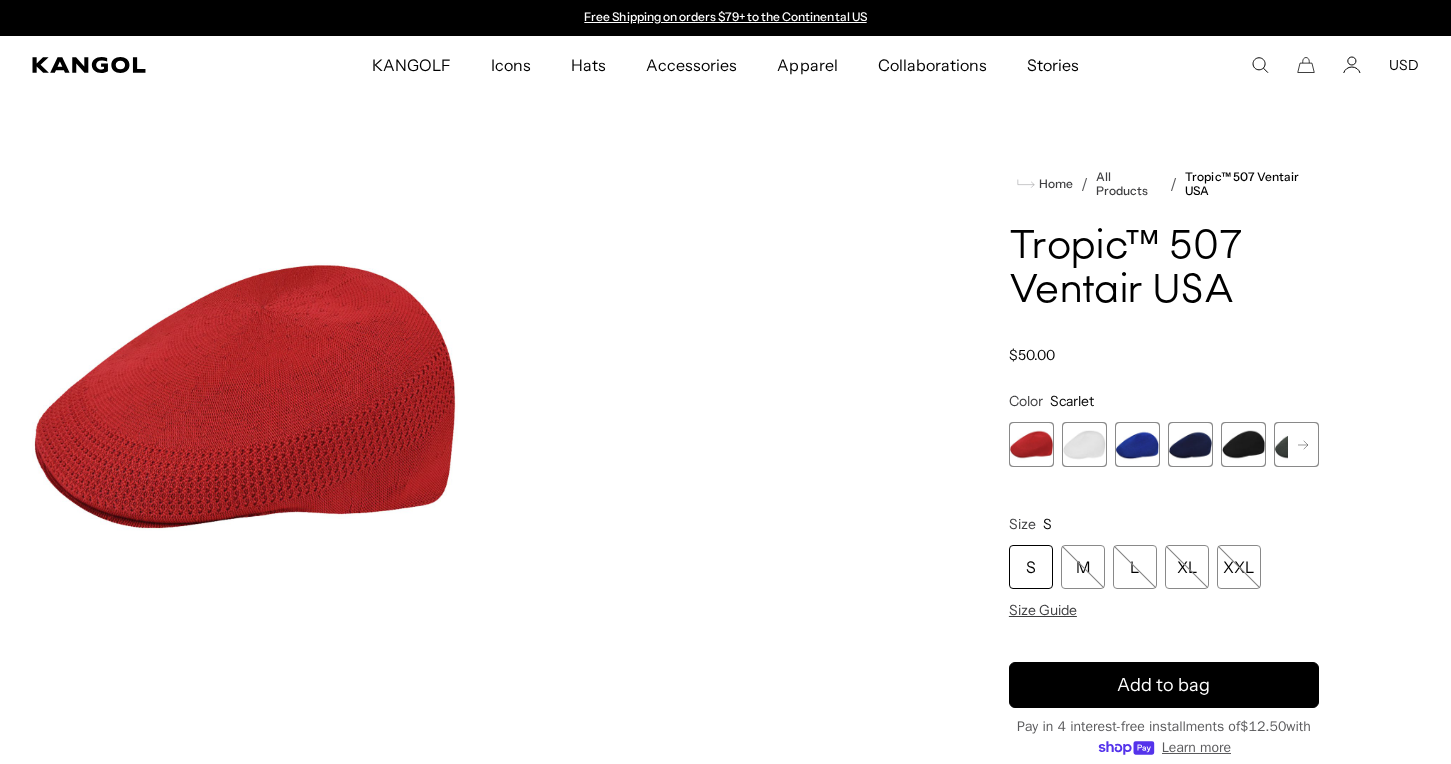 click at bounding box center [462, 396] 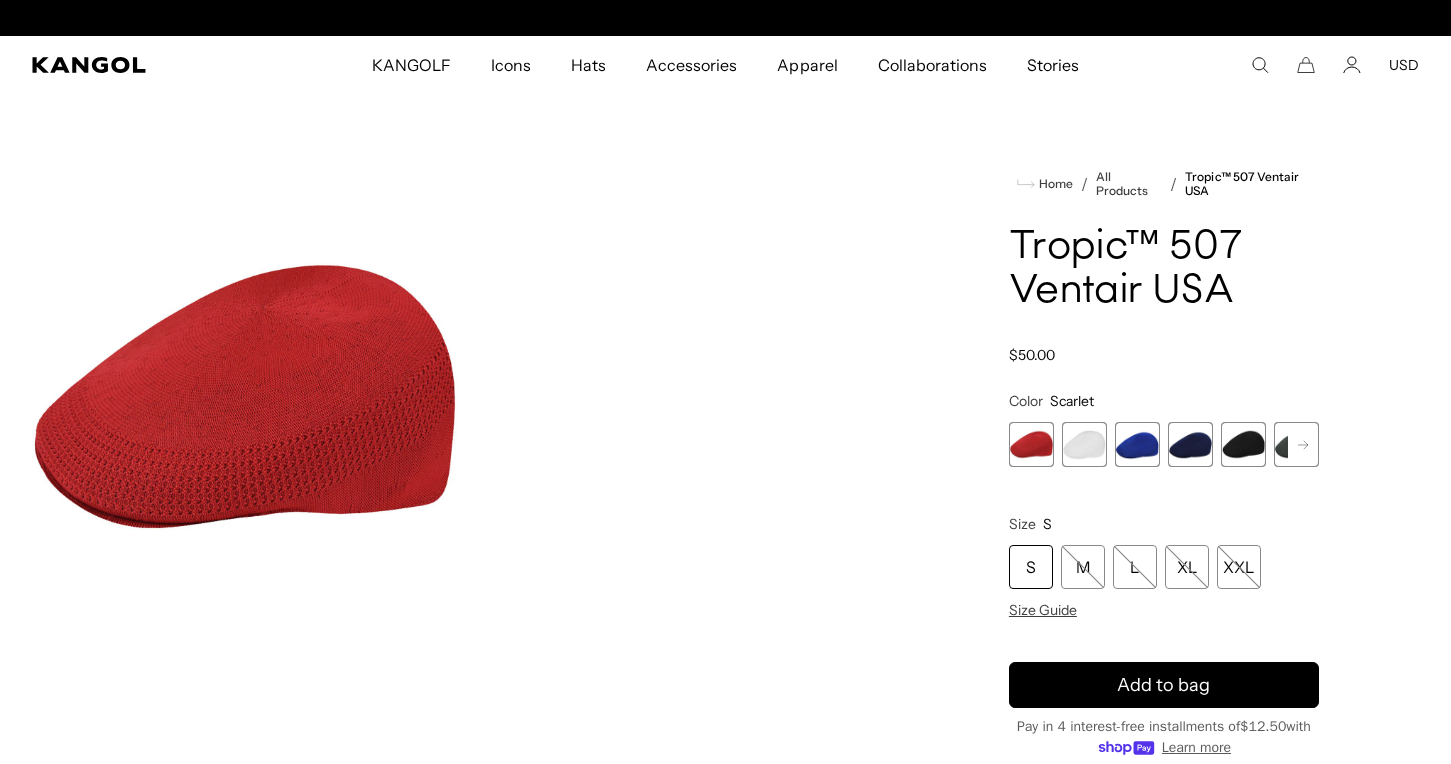 scroll, scrollTop: 0, scrollLeft: 412, axis: horizontal 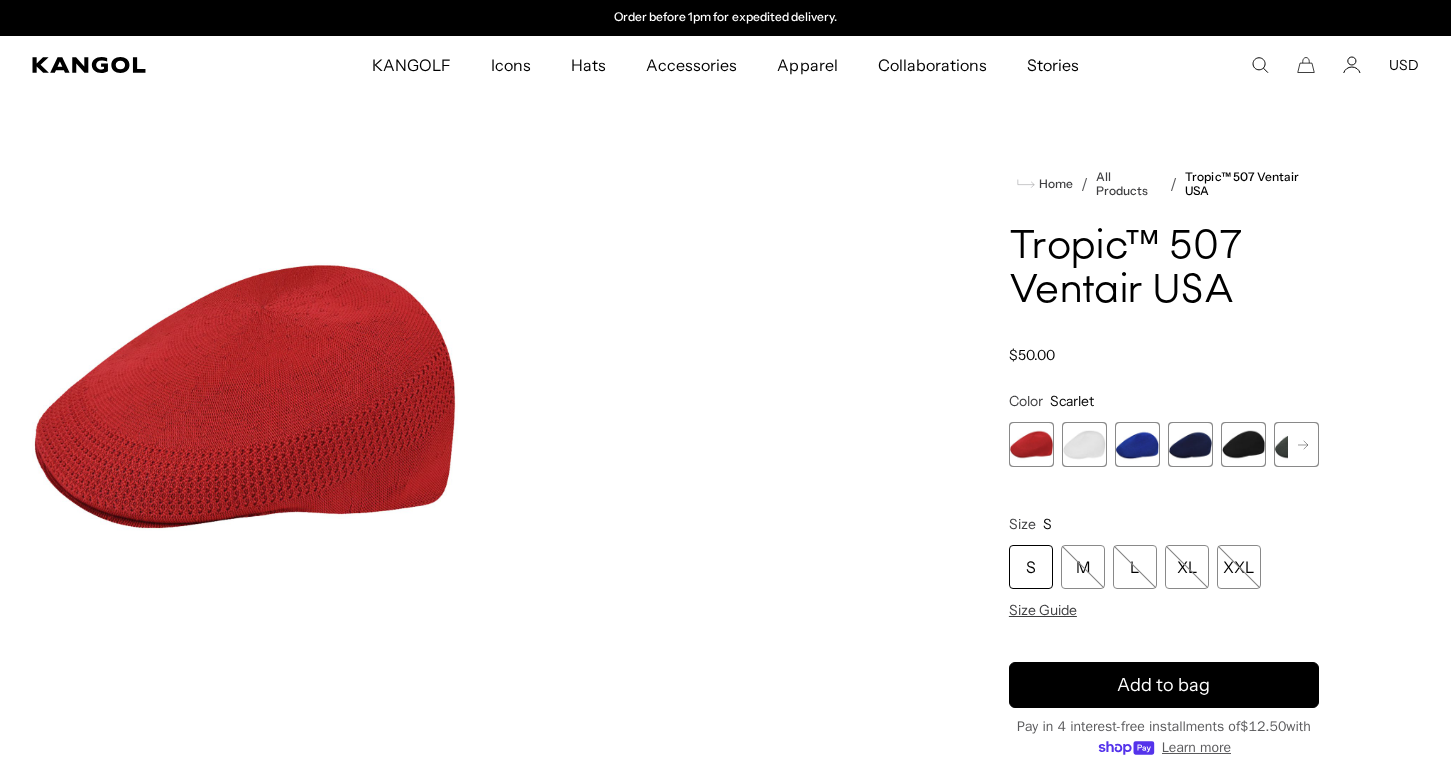 click at bounding box center [1084, 444] 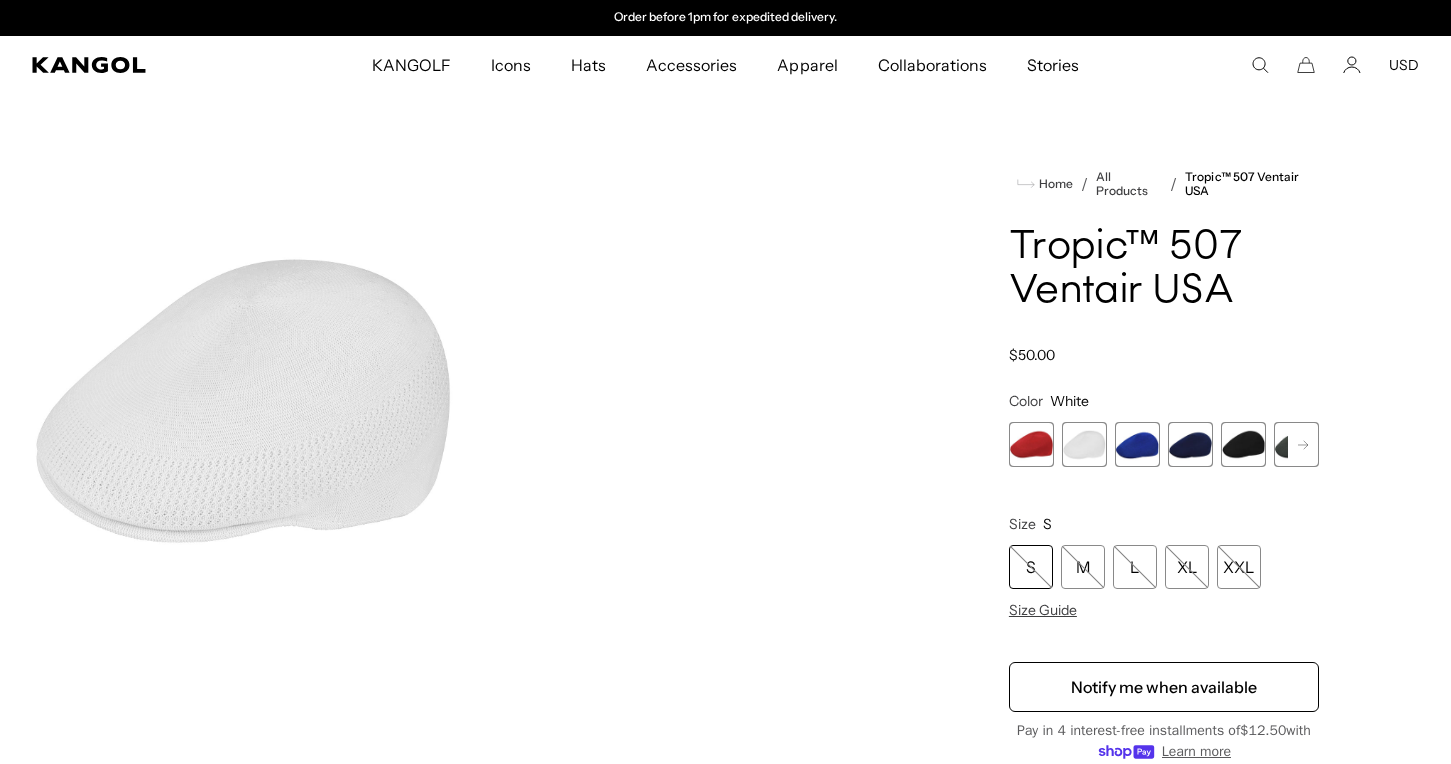 click at bounding box center [1137, 444] 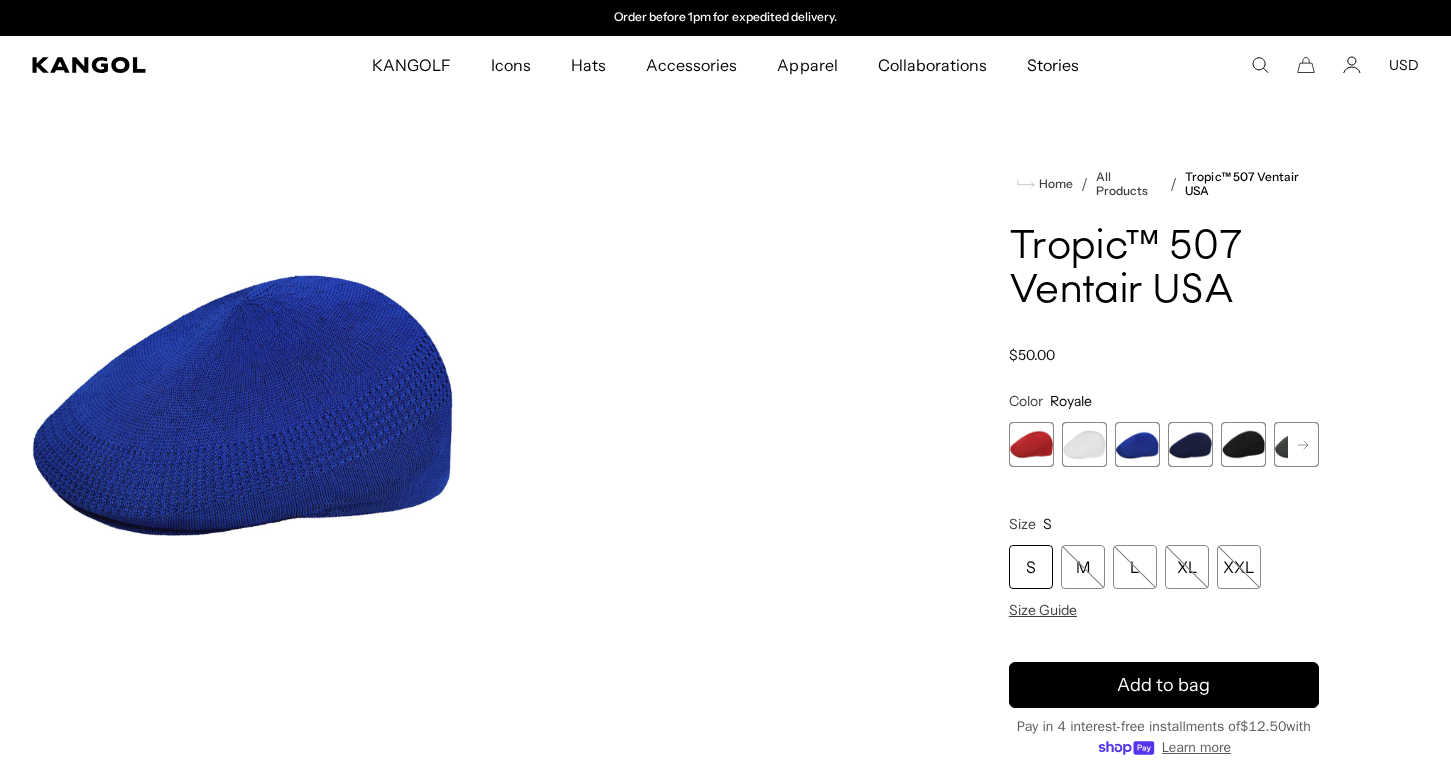 click at bounding box center [1190, 444] 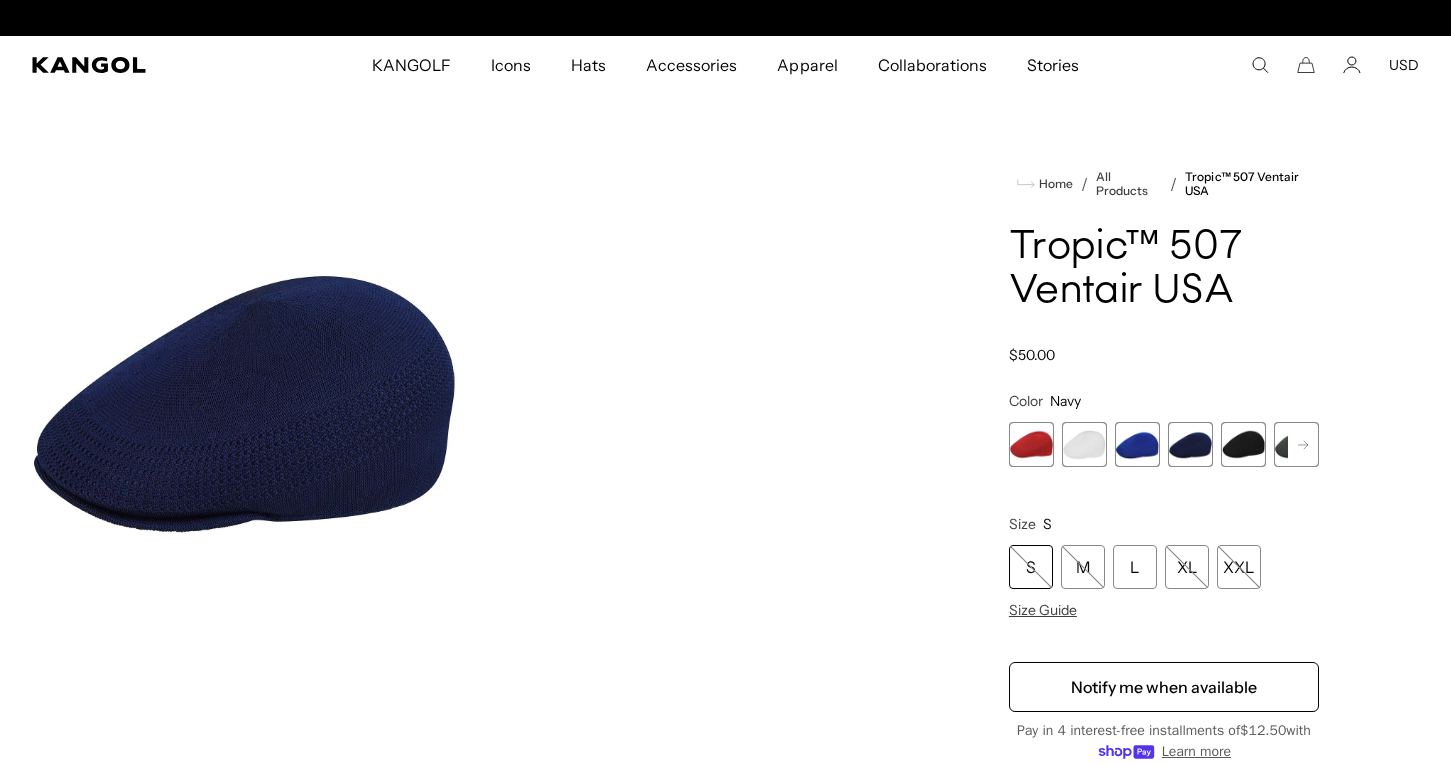 scroll, scrollTop: 0, scrollLeft: 0, axis: both 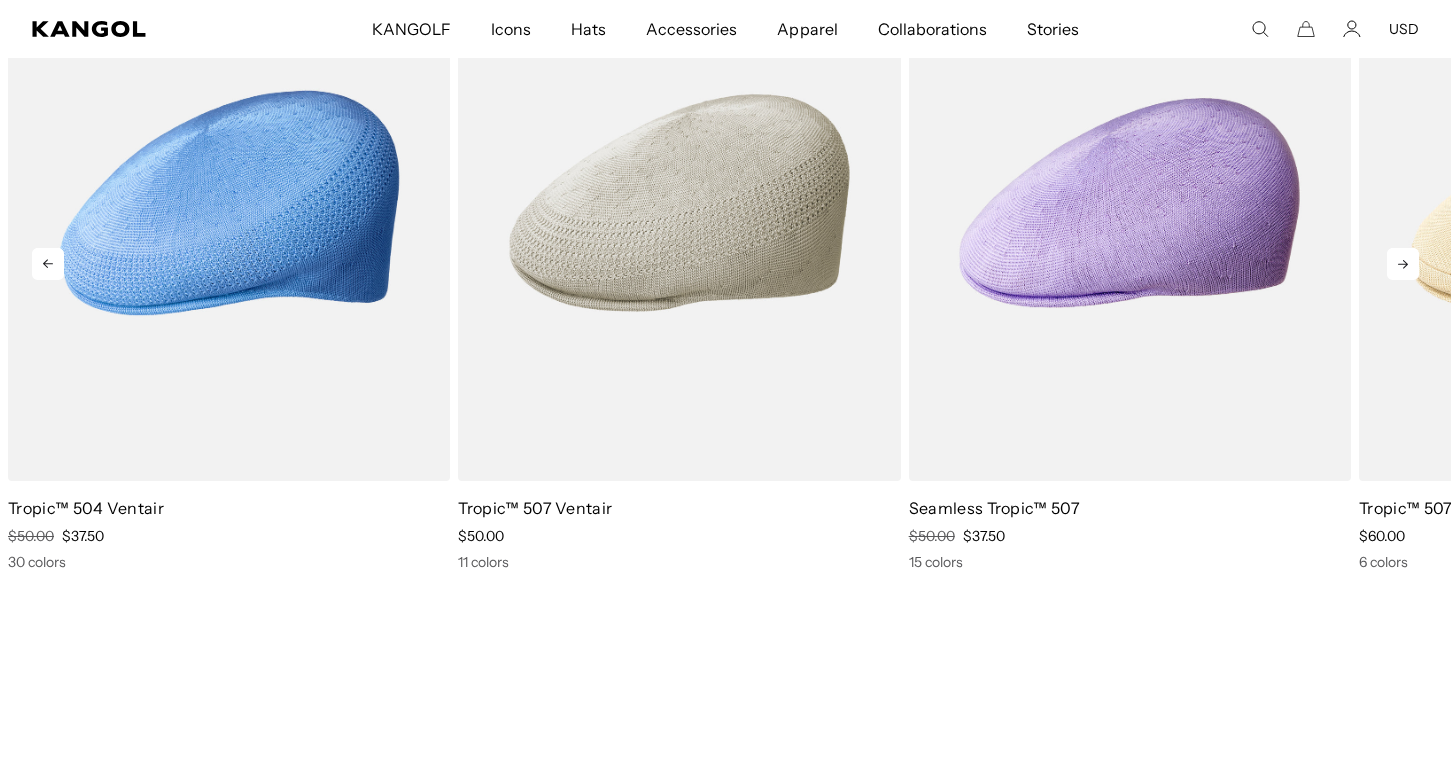 click 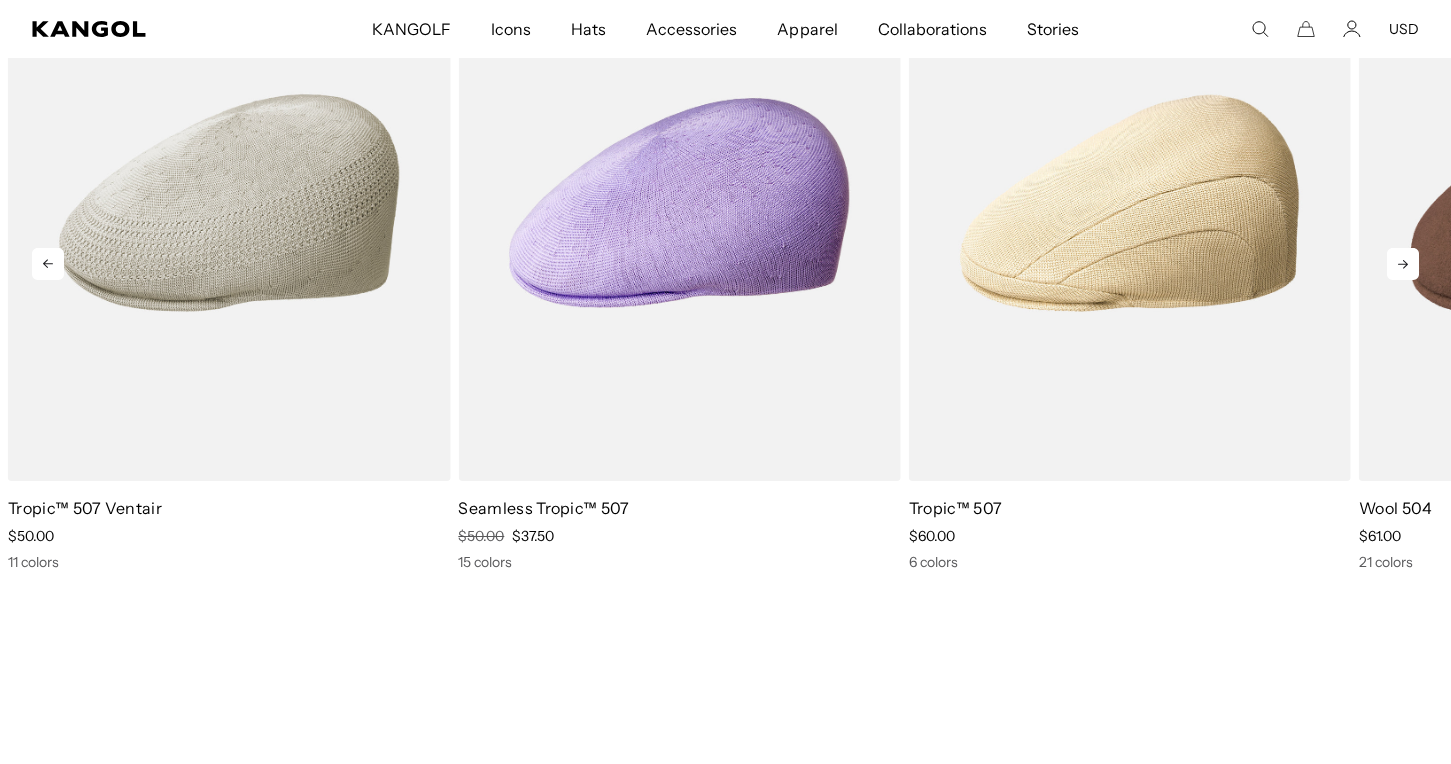 click 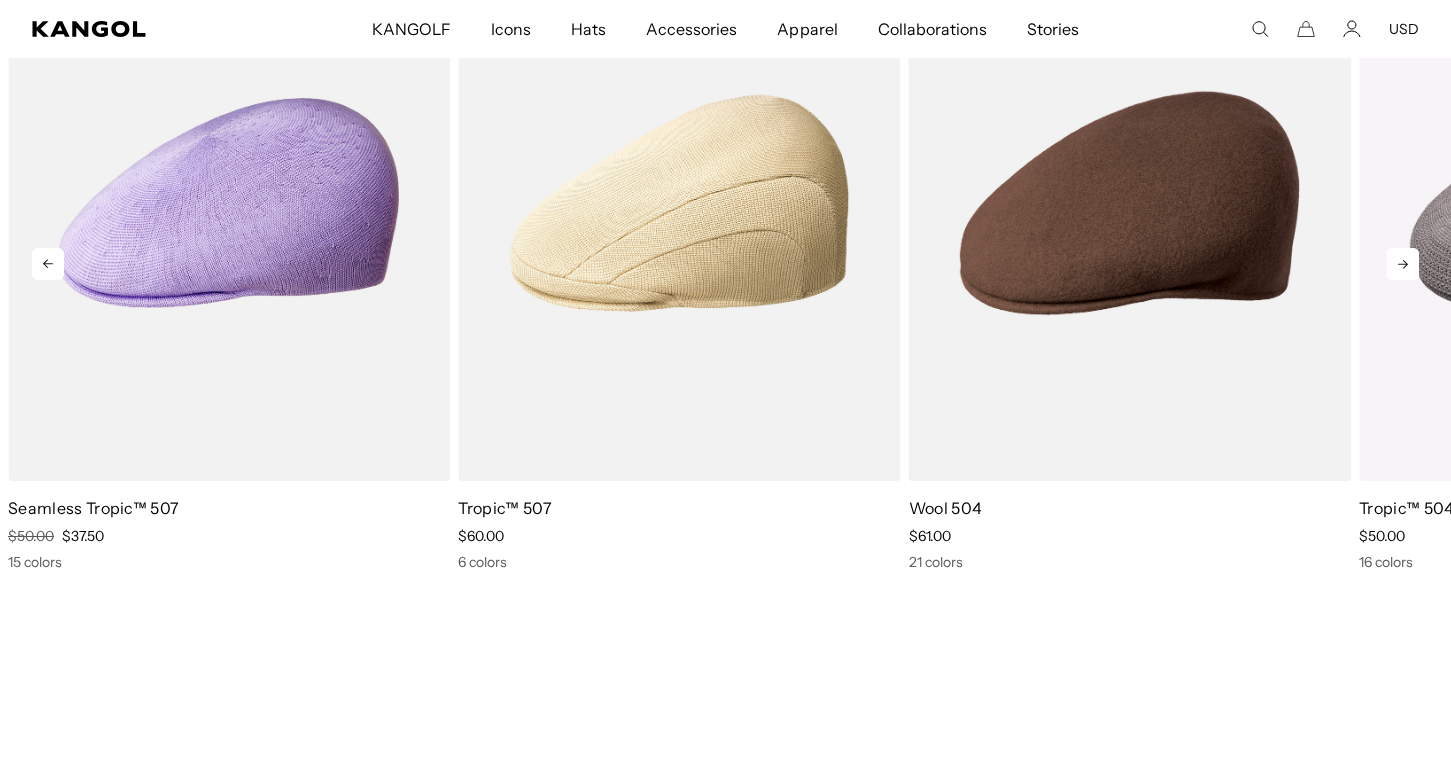 click 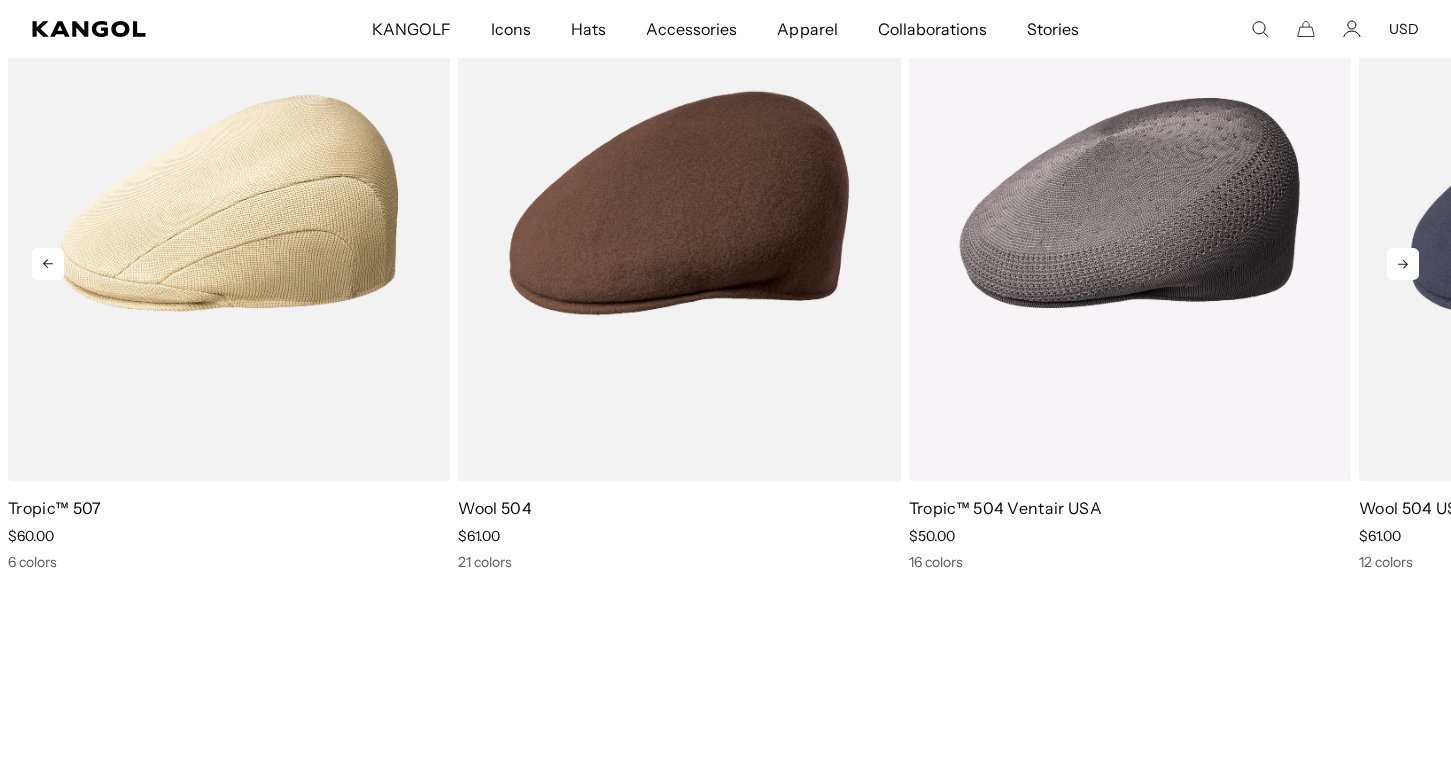 click 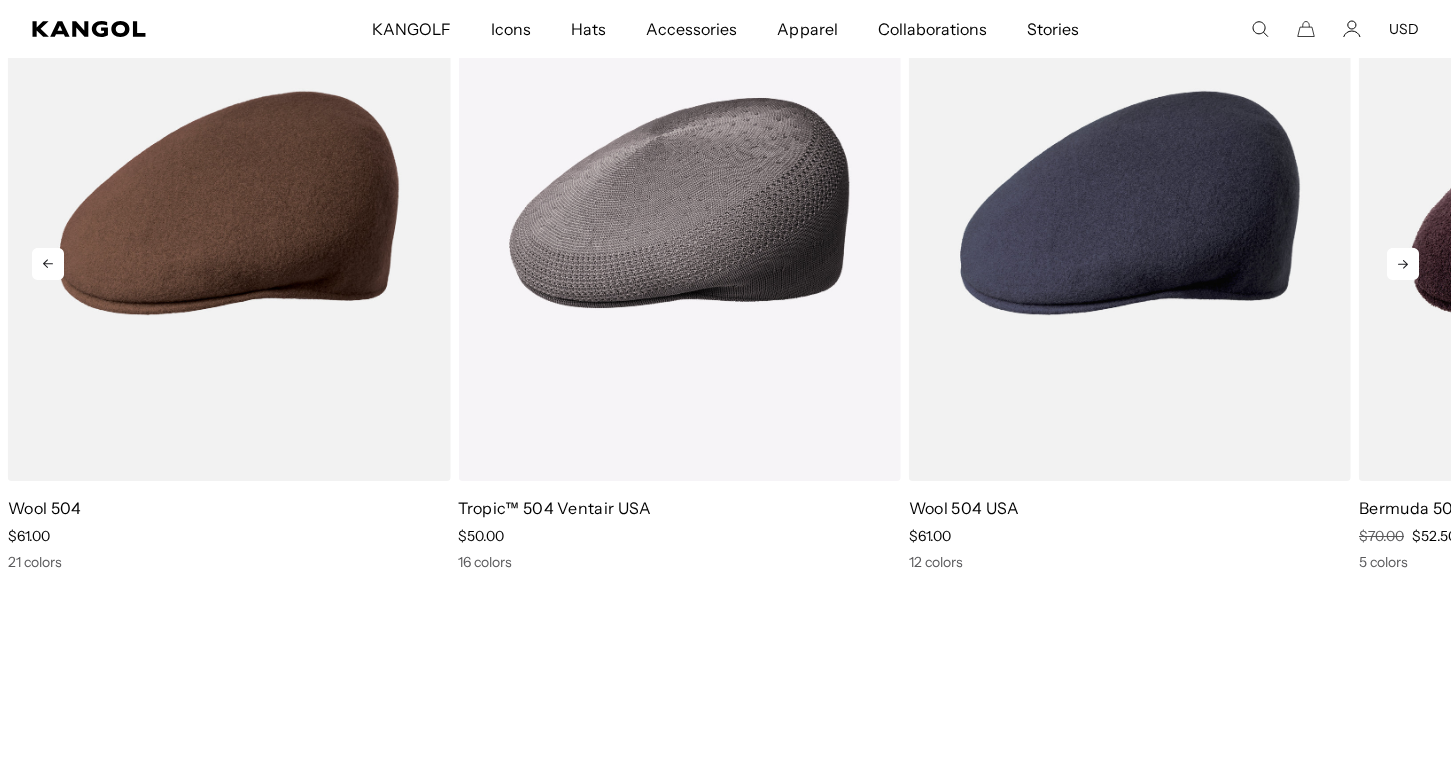click 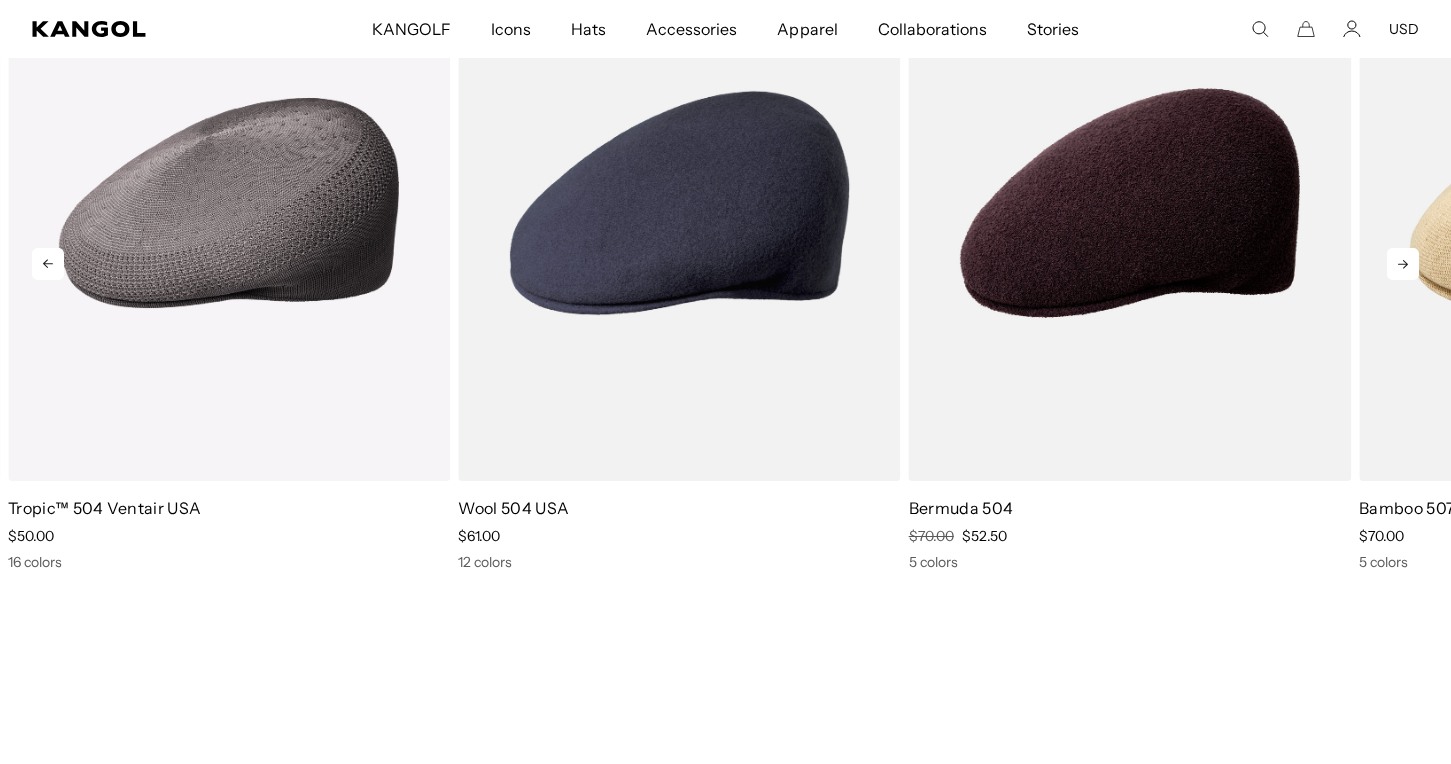 click 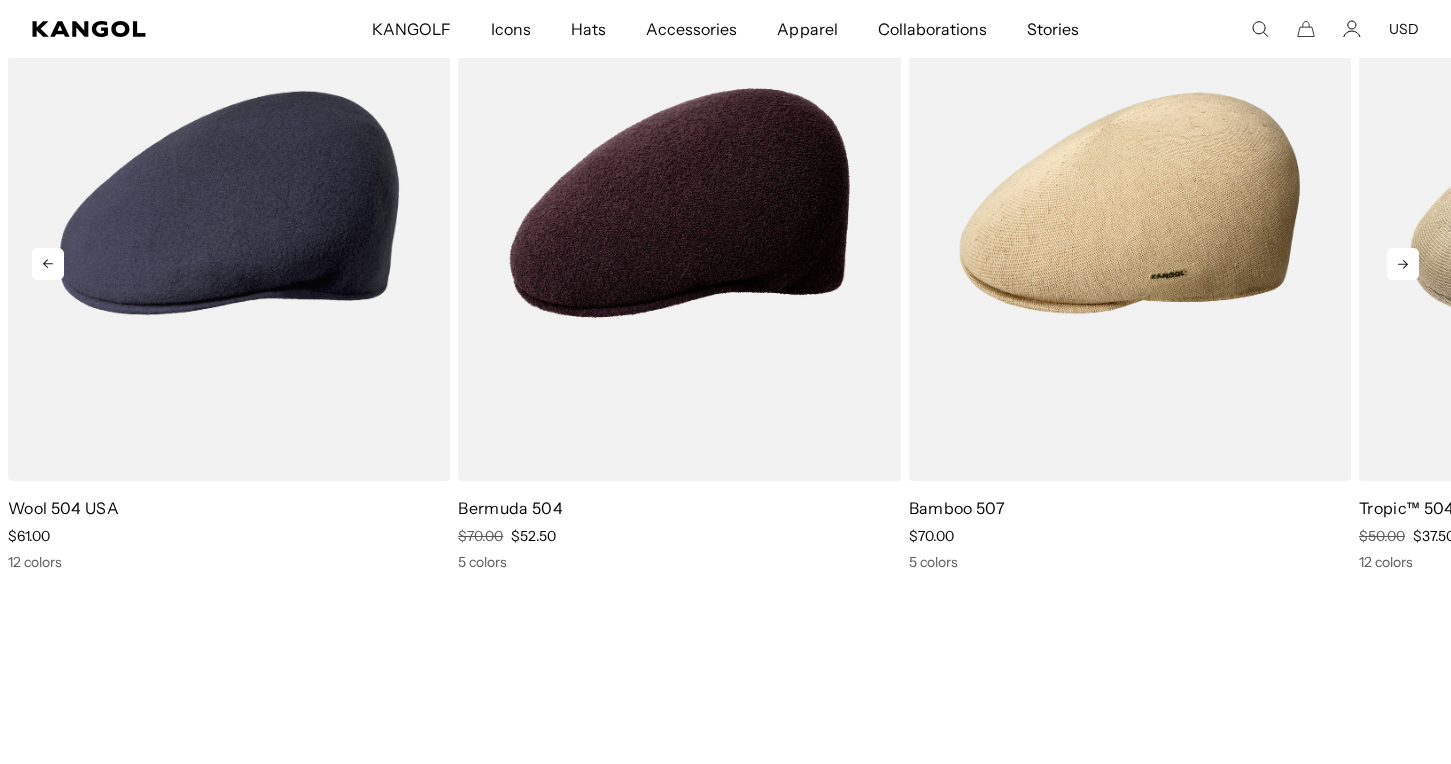 scroll, scrollTop: 0, scrollLeft: 0, axis: both 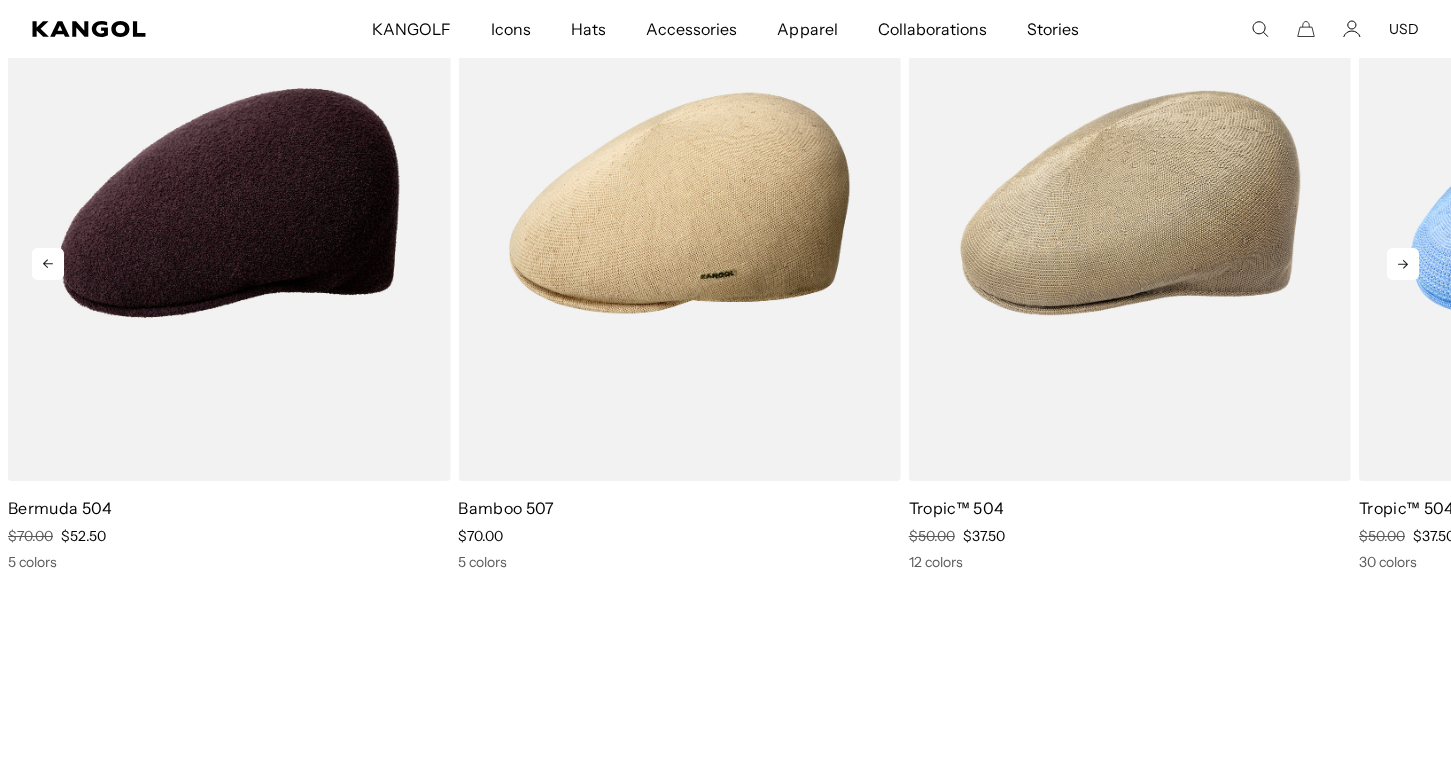 click 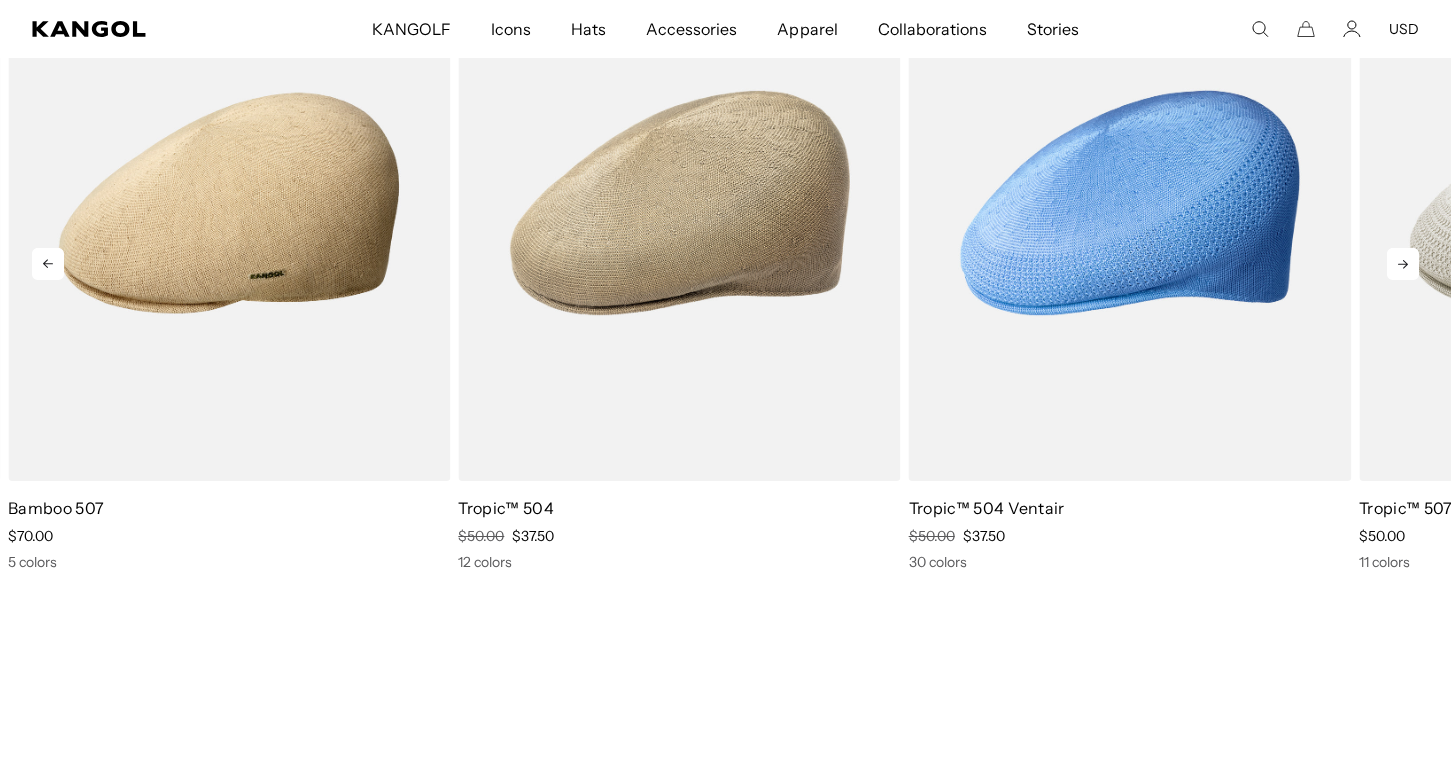 click 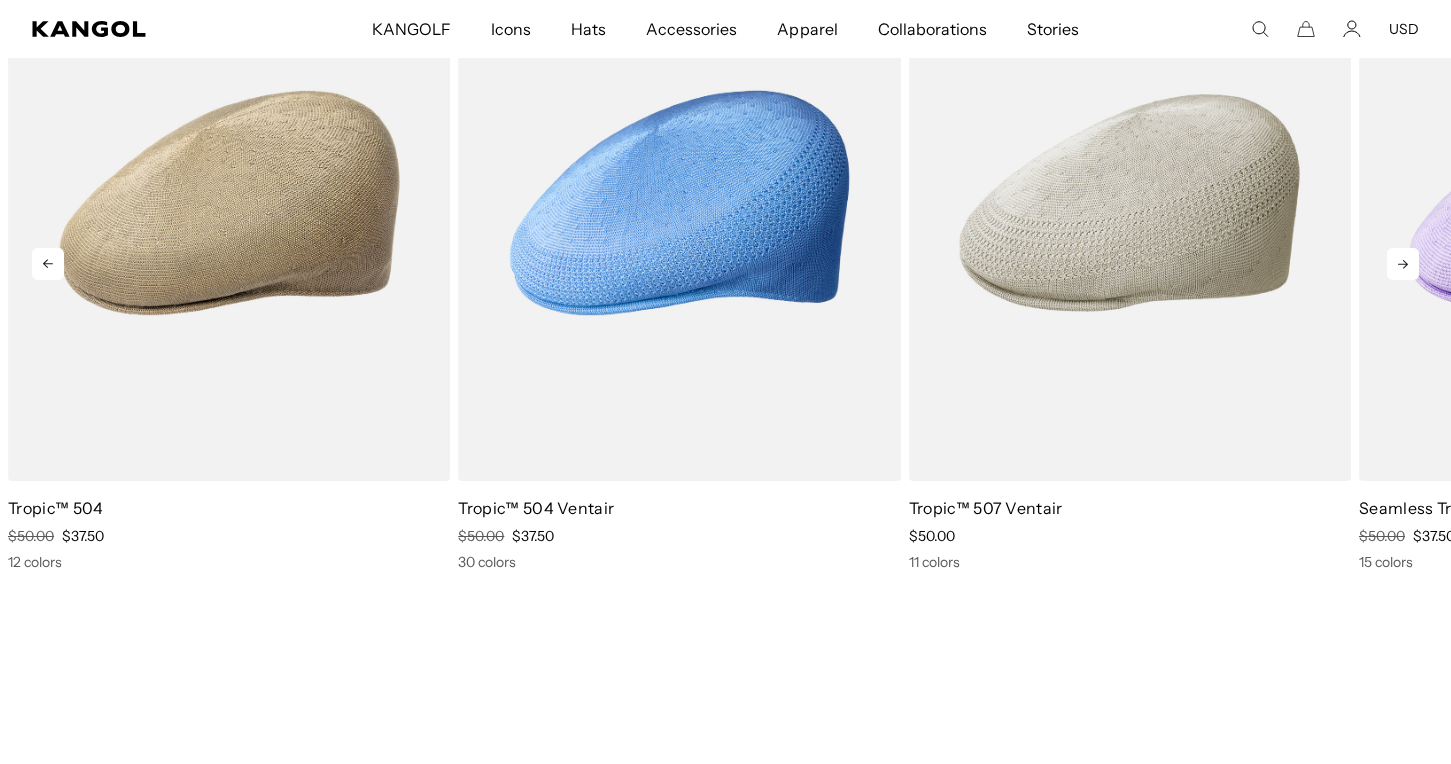 click 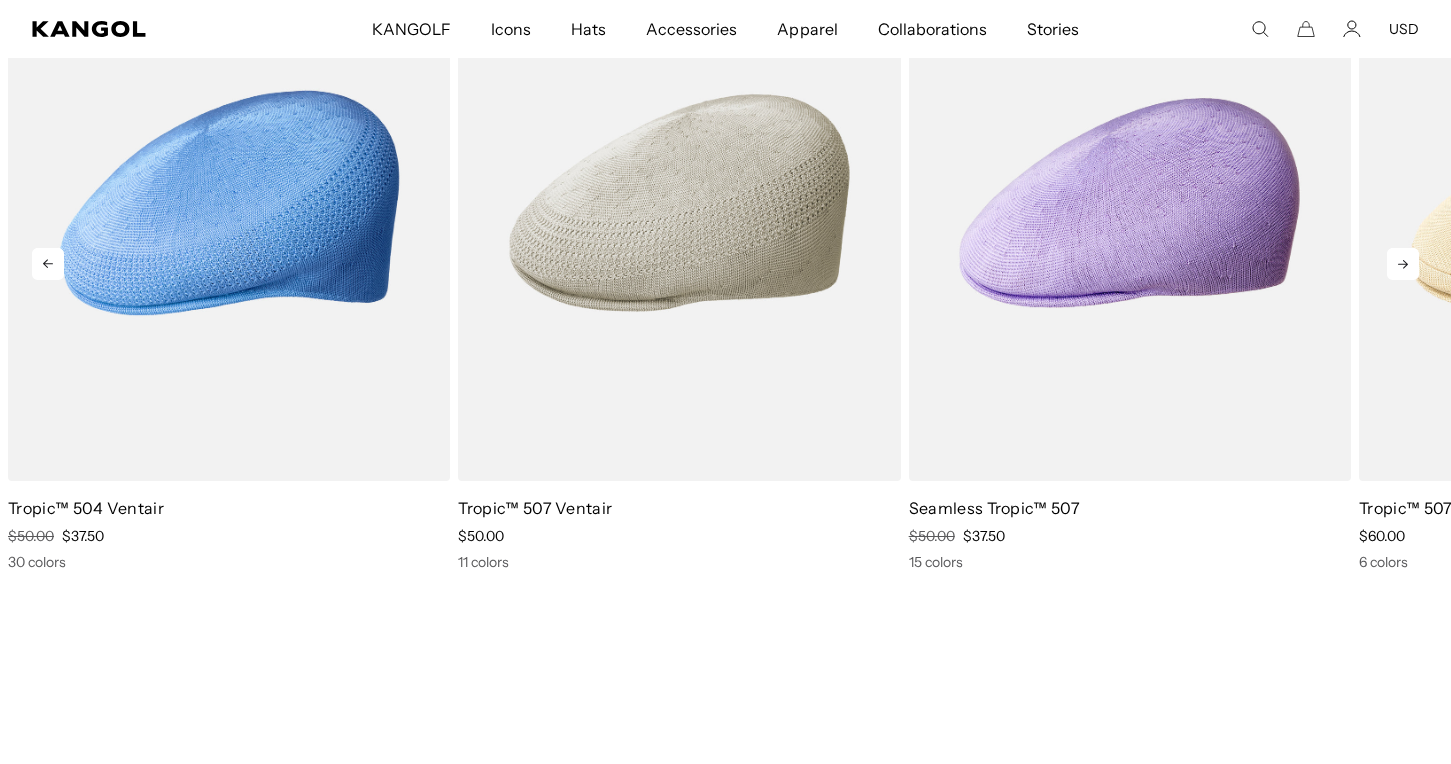 click 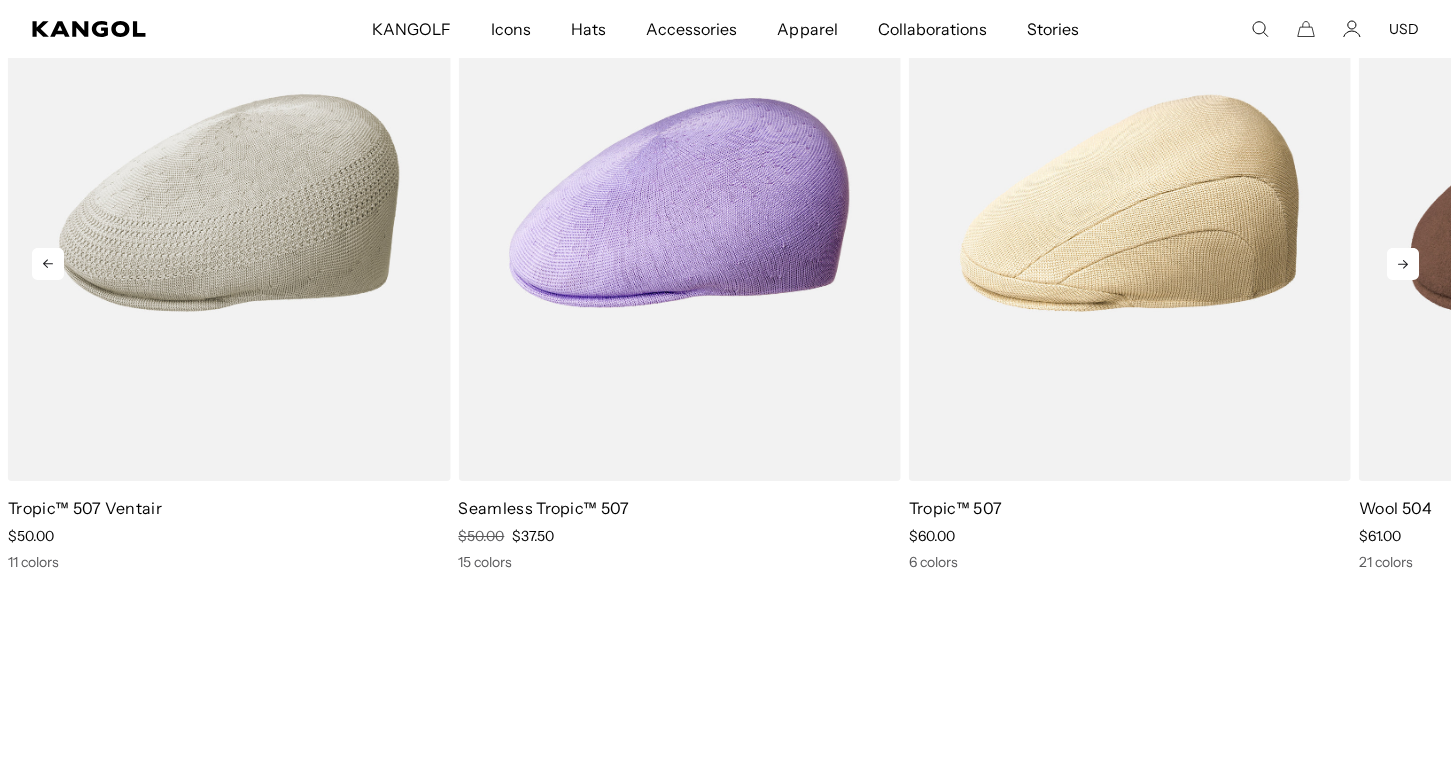 scroll, scrollTop: 0, scrollLeft: 412, axis: horizontal 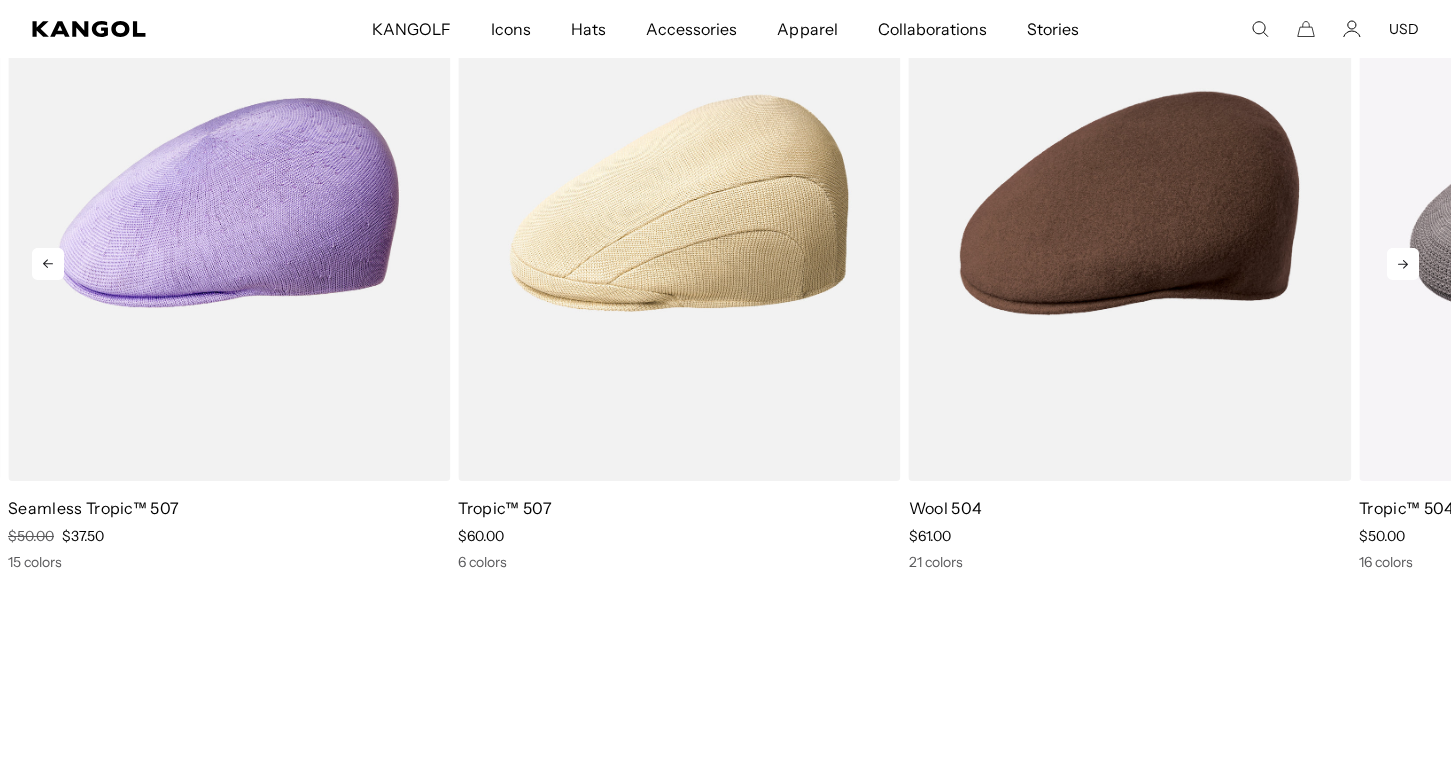 click 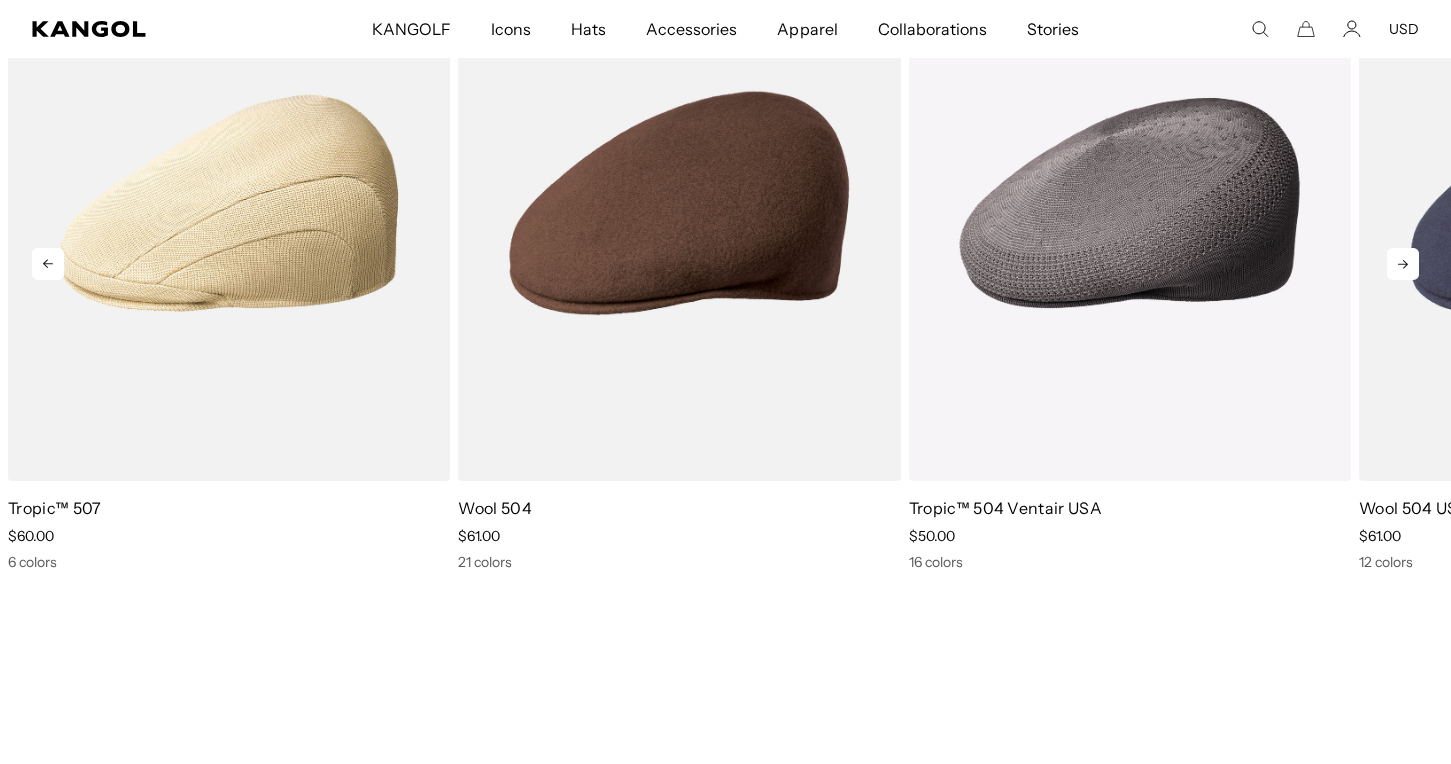 click 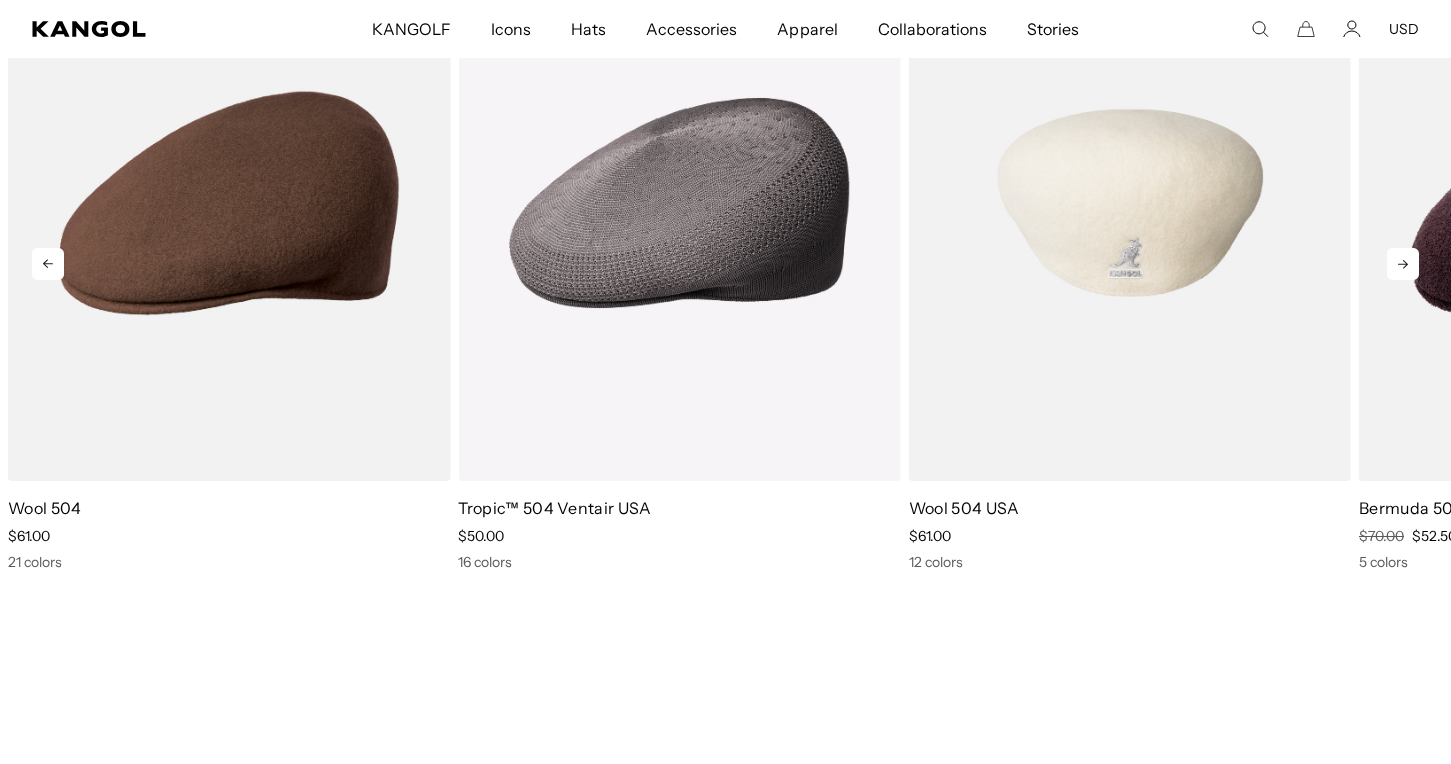 scroll, scrollTop: 0, scrollLeft: 0, axis: both 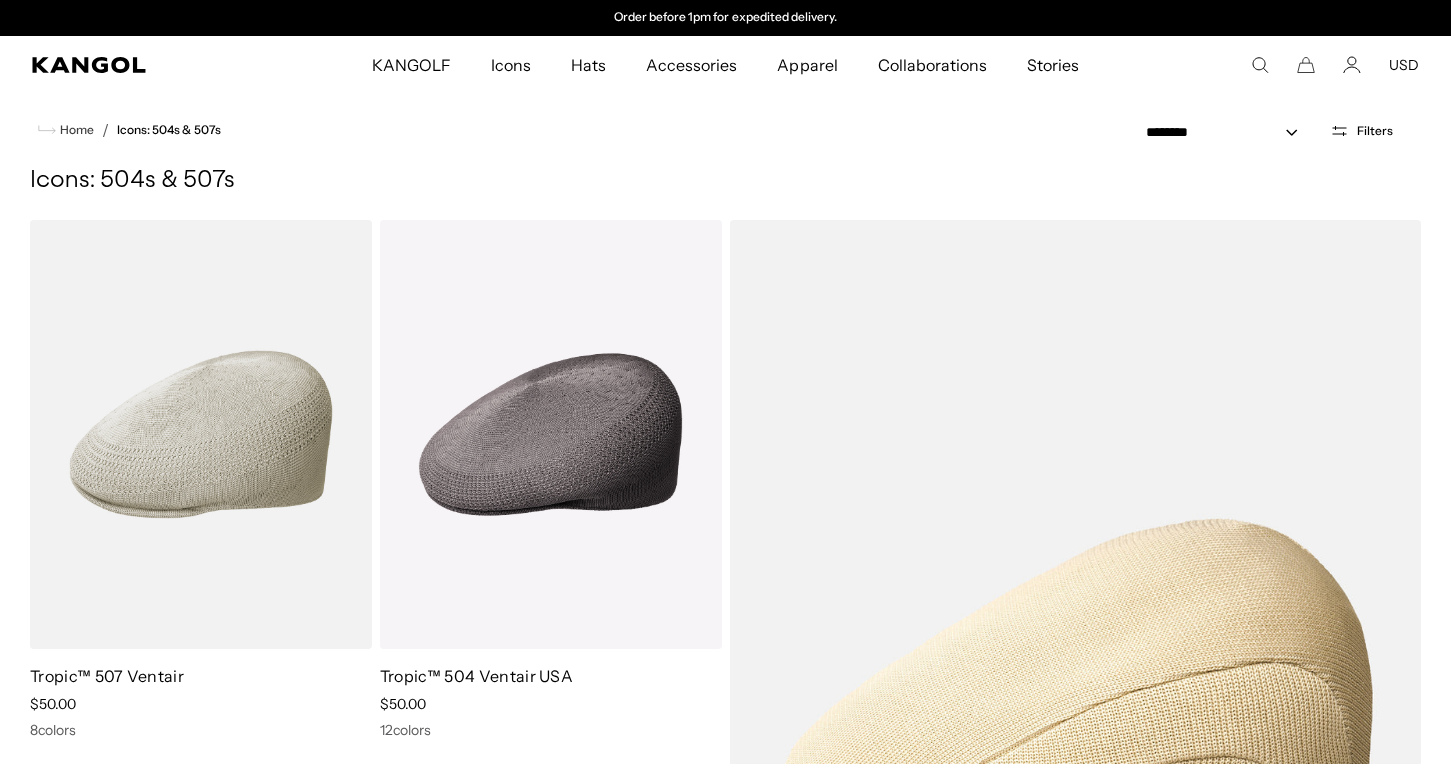click 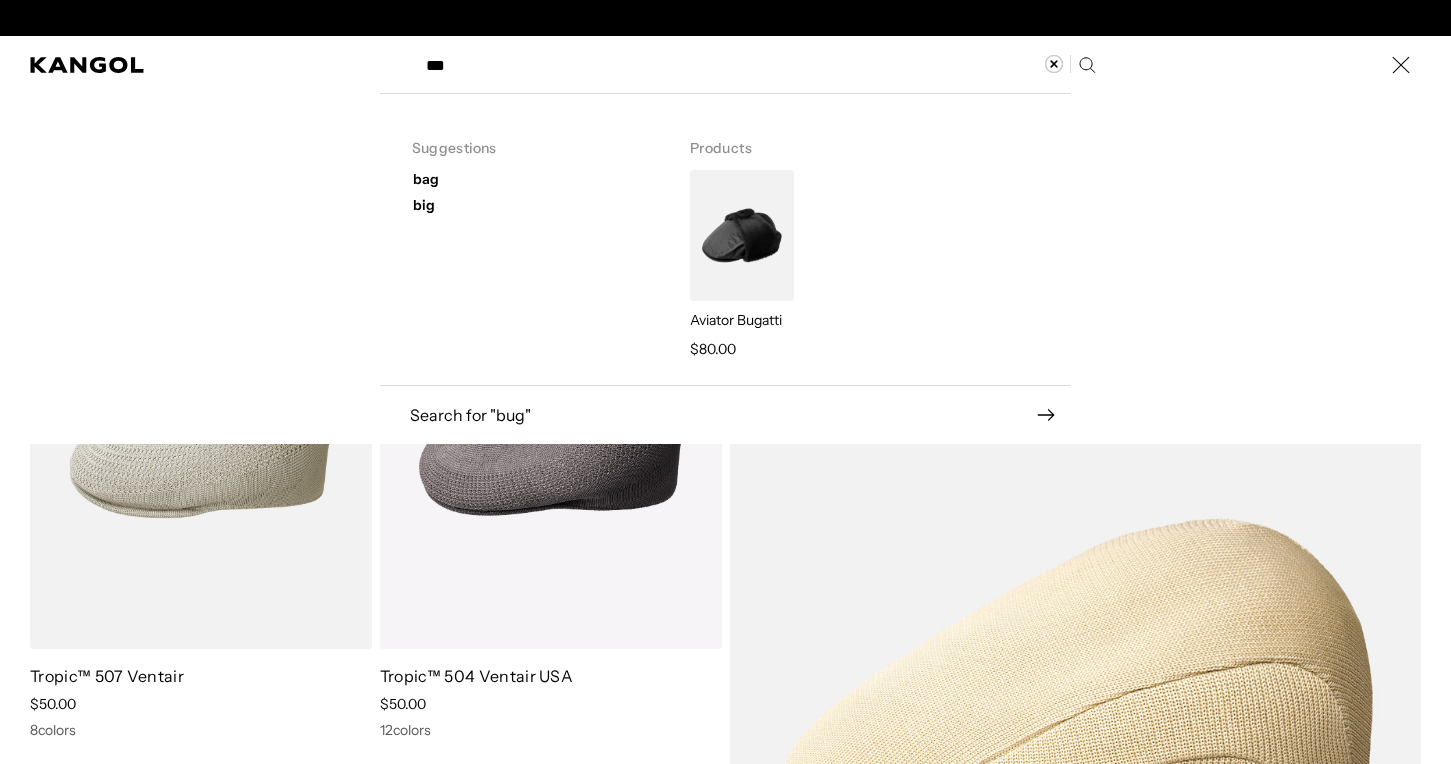 scroll, scrollTop: 0, scrollLeft: 412, axis: horizontal 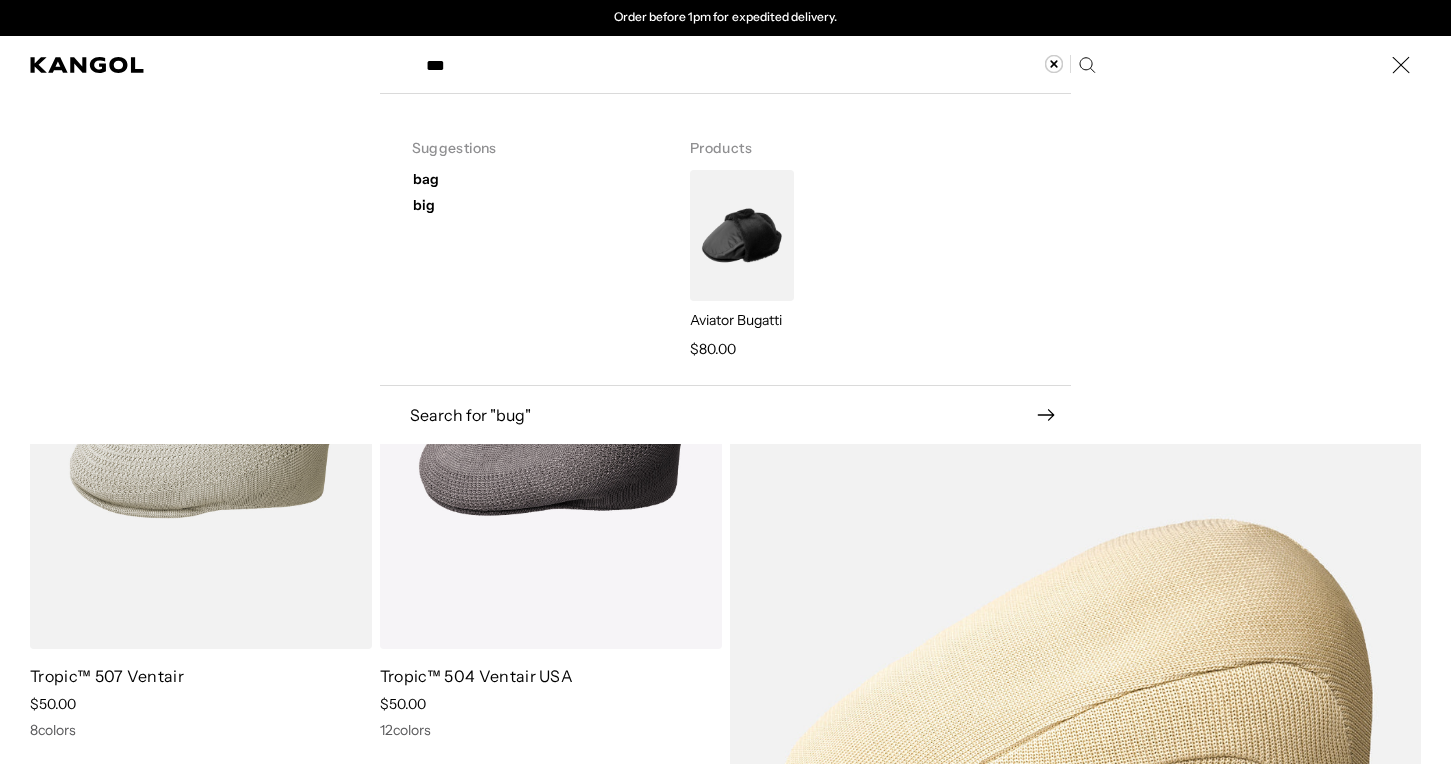 type on "***" 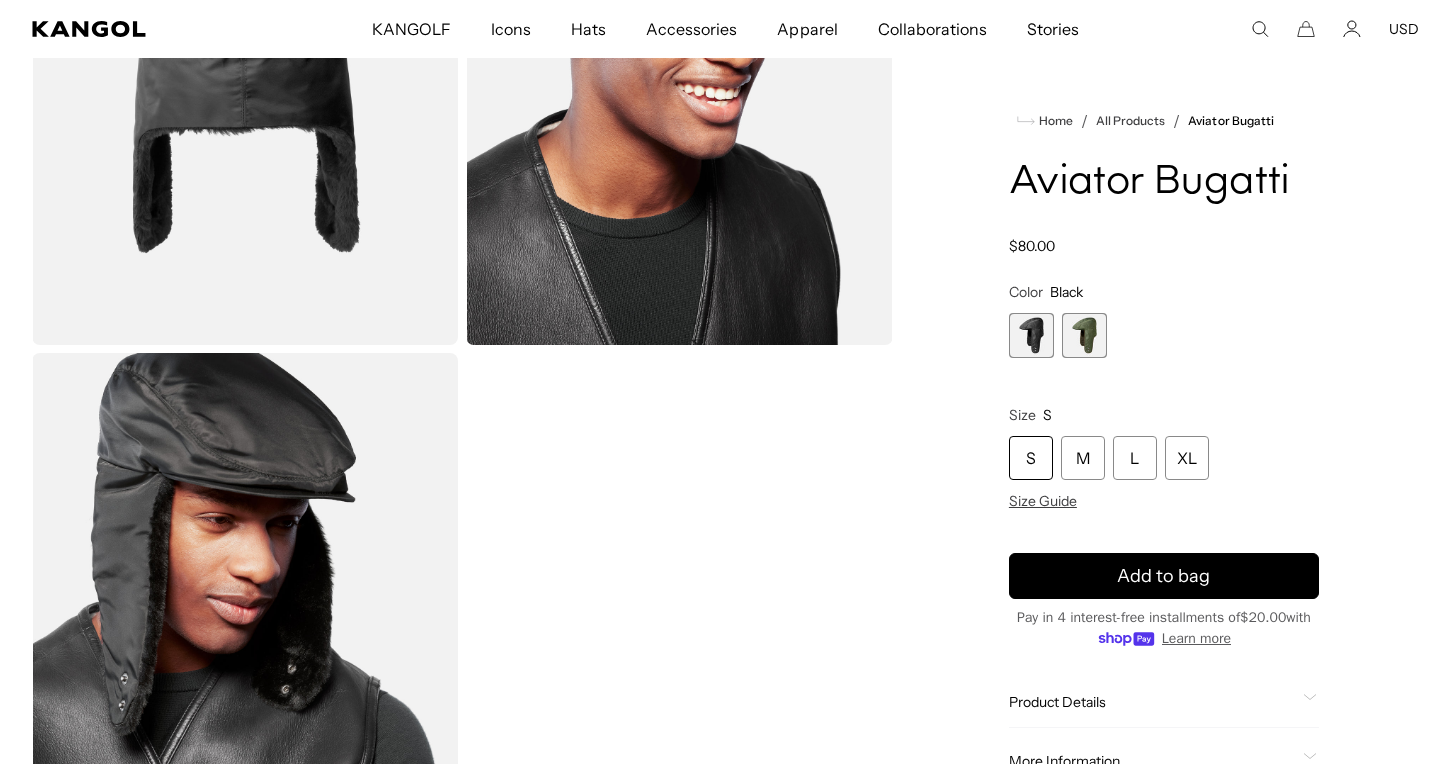 scroll, scrollTop: 938, scrollLeft: 0, axis: vertical 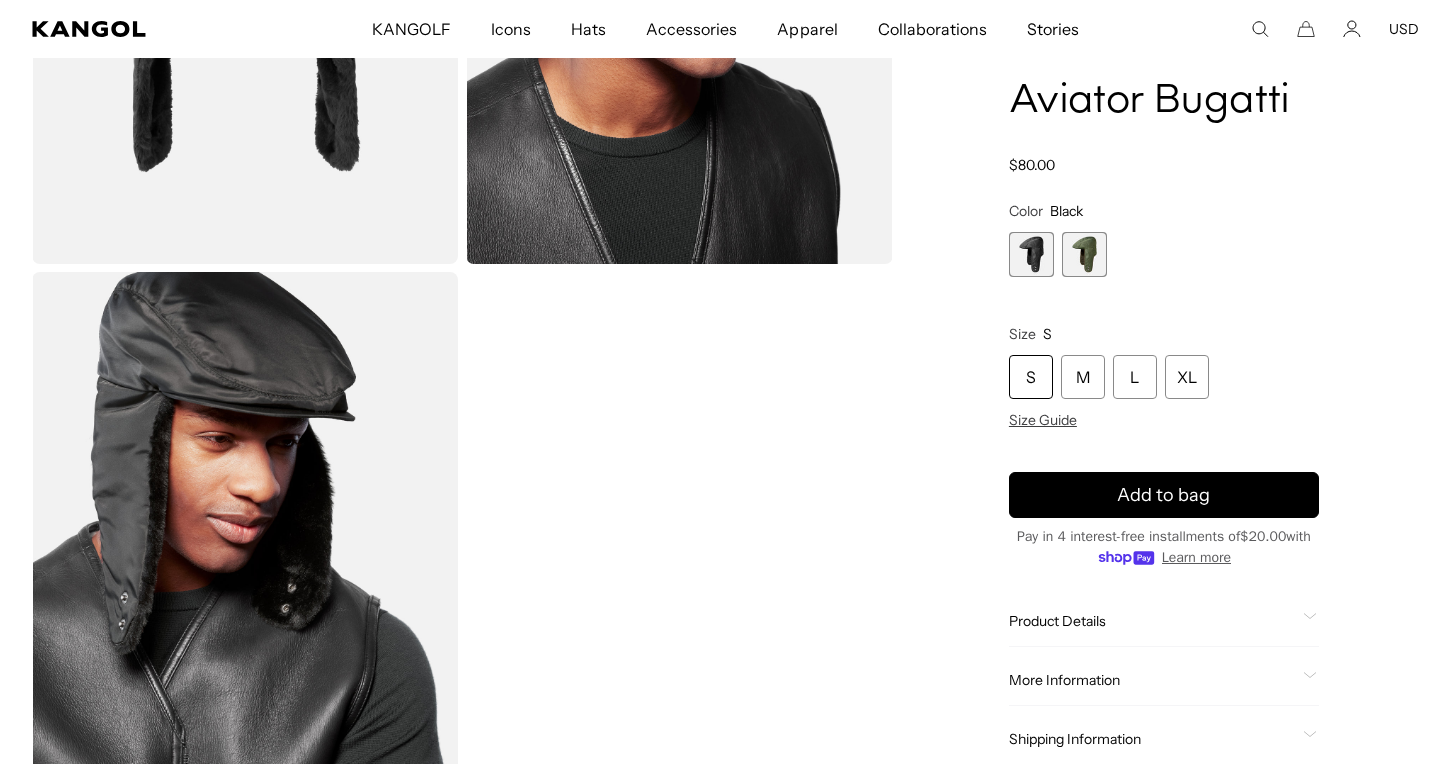 click at bounding box center [1084, 254] 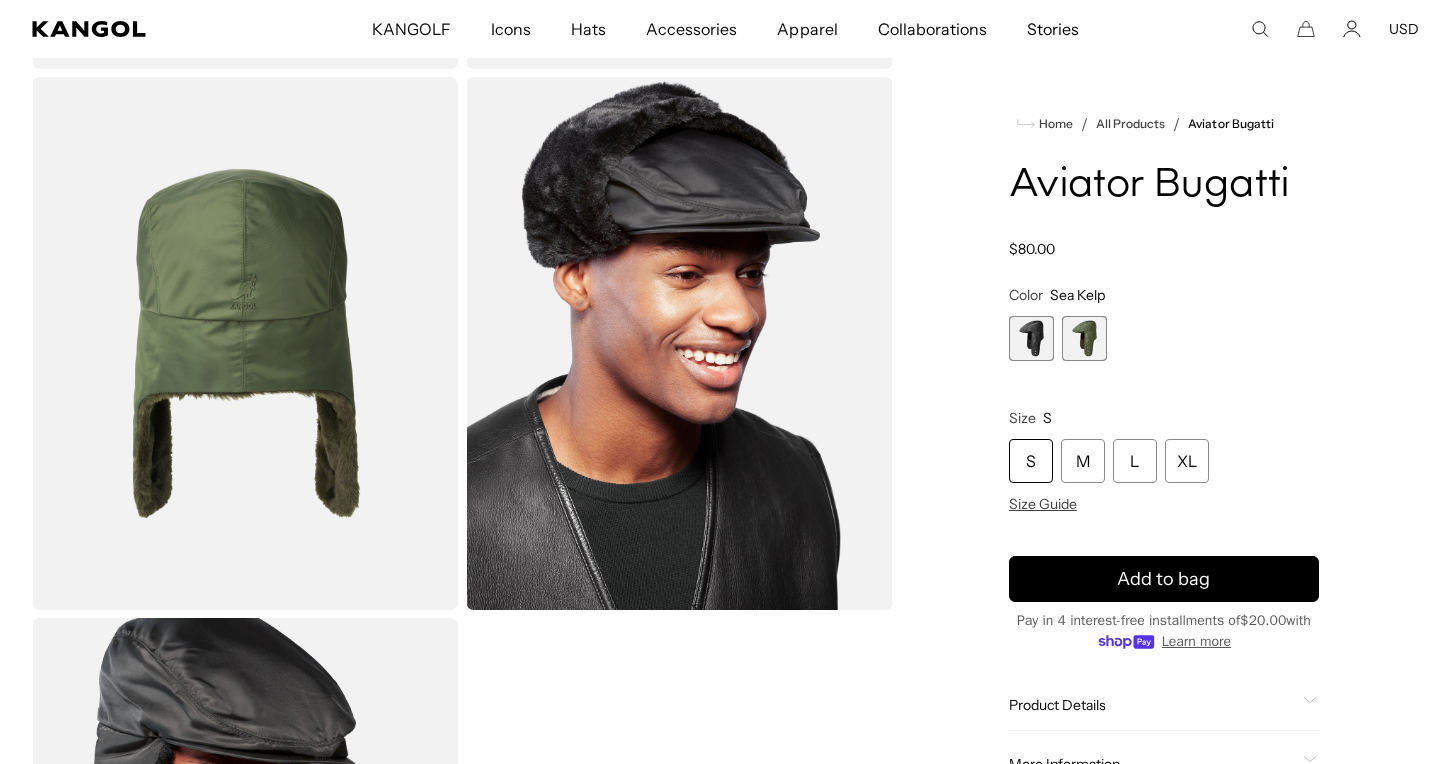 scroll, scrollTop: 487, scrollLeft: 0, axis: vertical 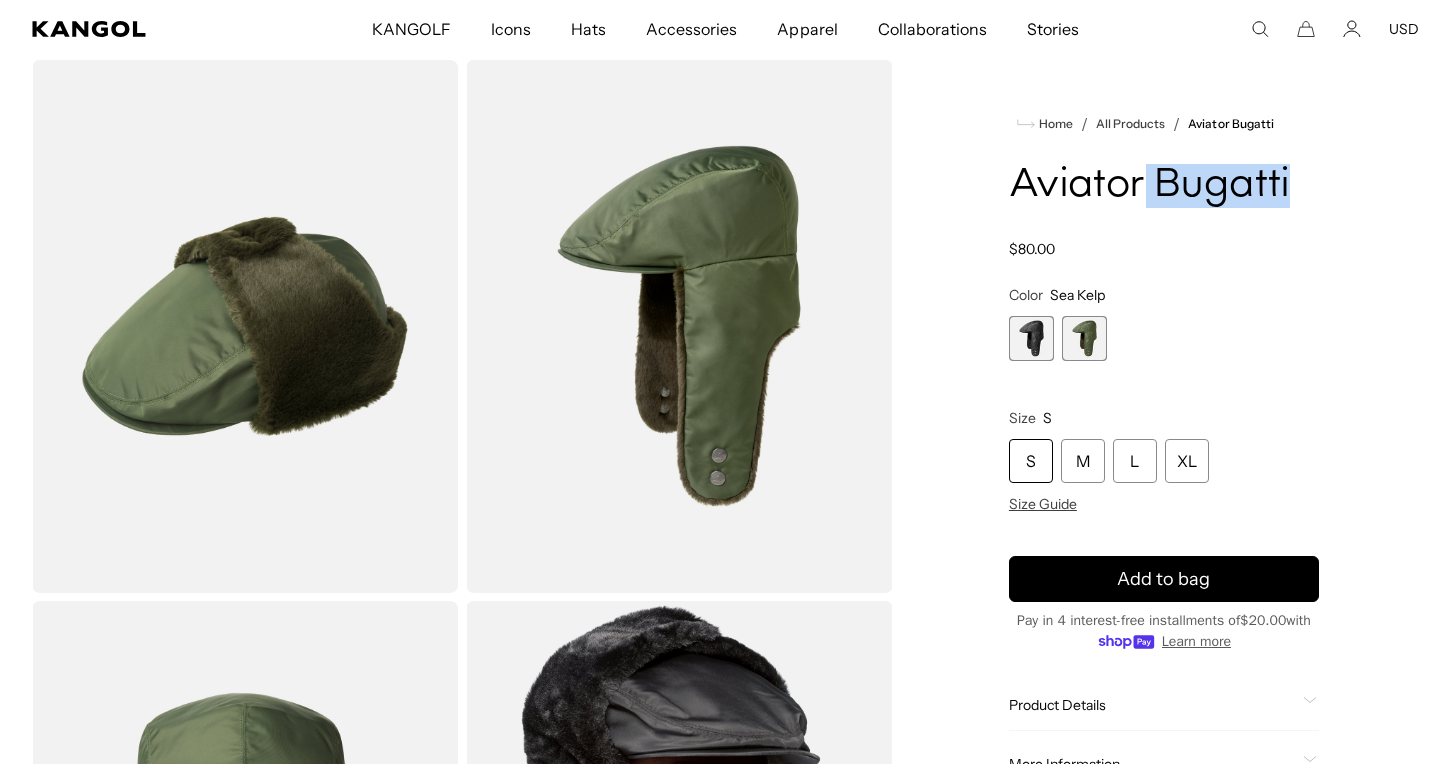 drag, startPoint x: 1141, startPoint y: 190, endPoint x: 1068, endPoint y: 299, distance: 131.18689 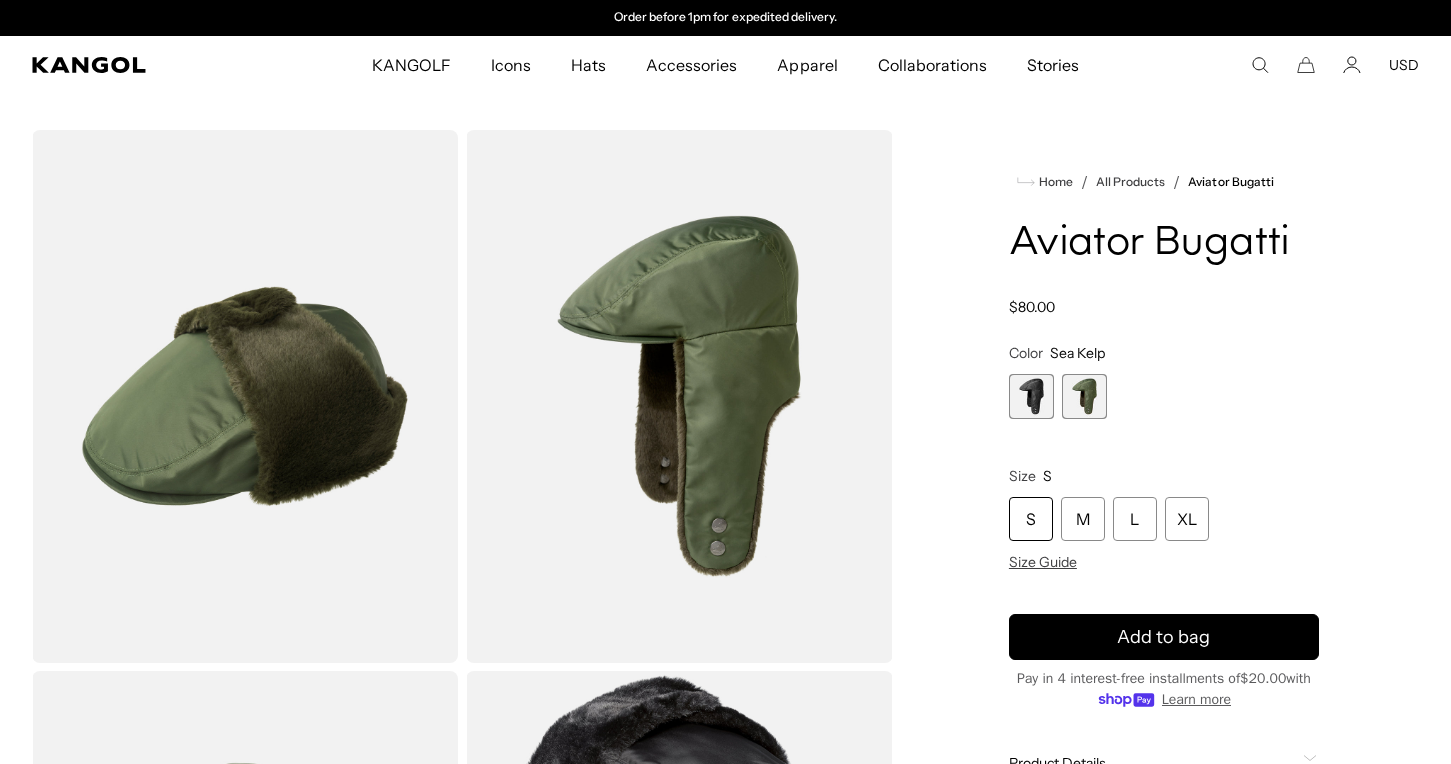 click 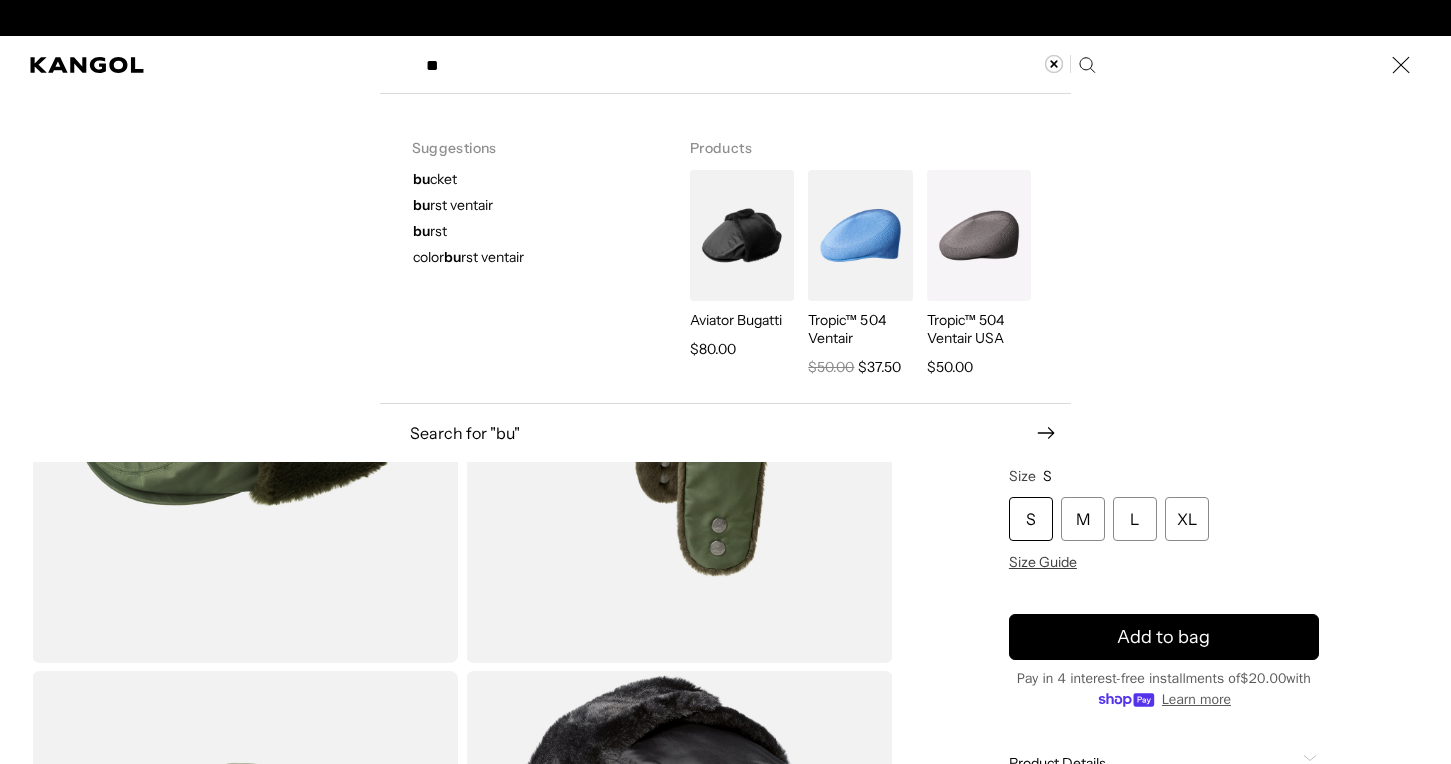 scroll, scrollTop: 0, scrollLeft: 0, axis: both 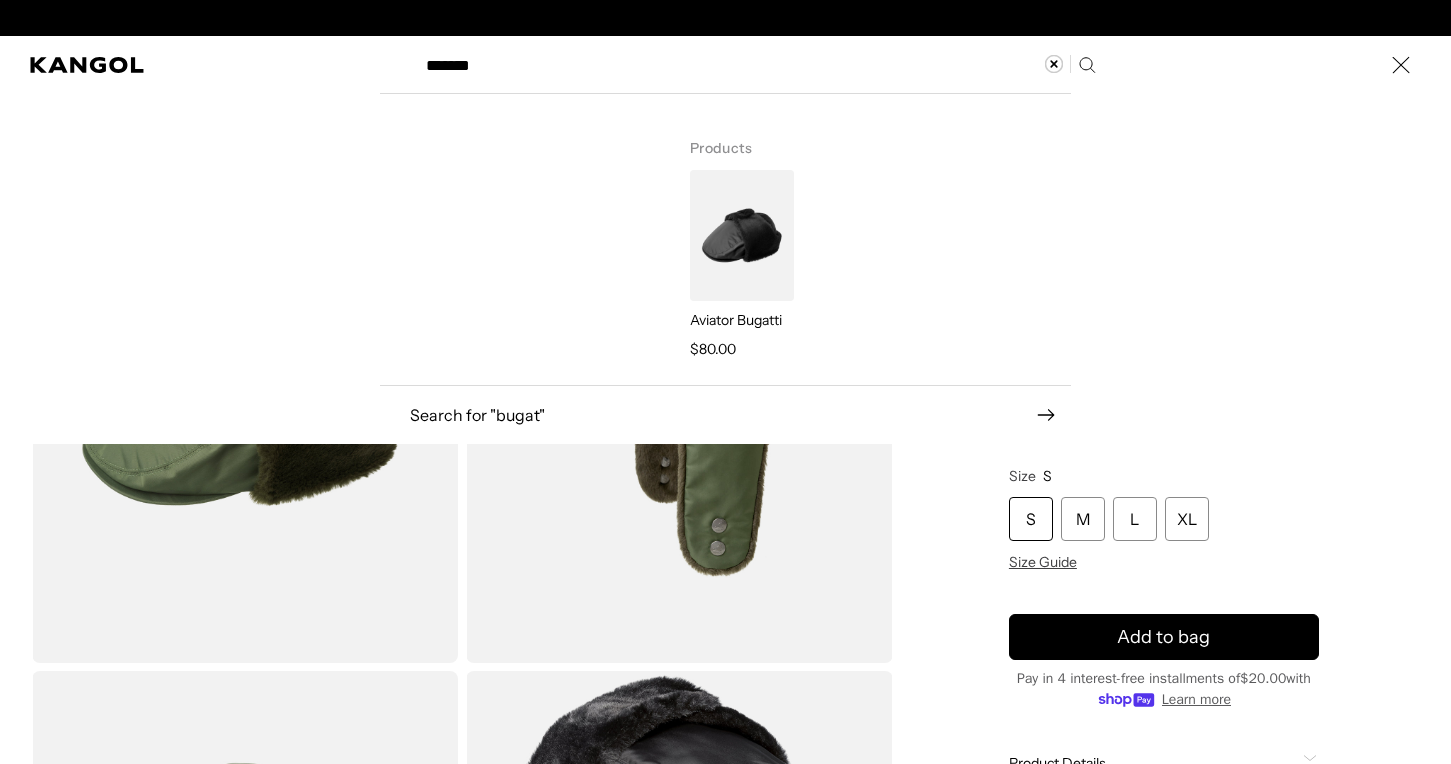 type on "*******" 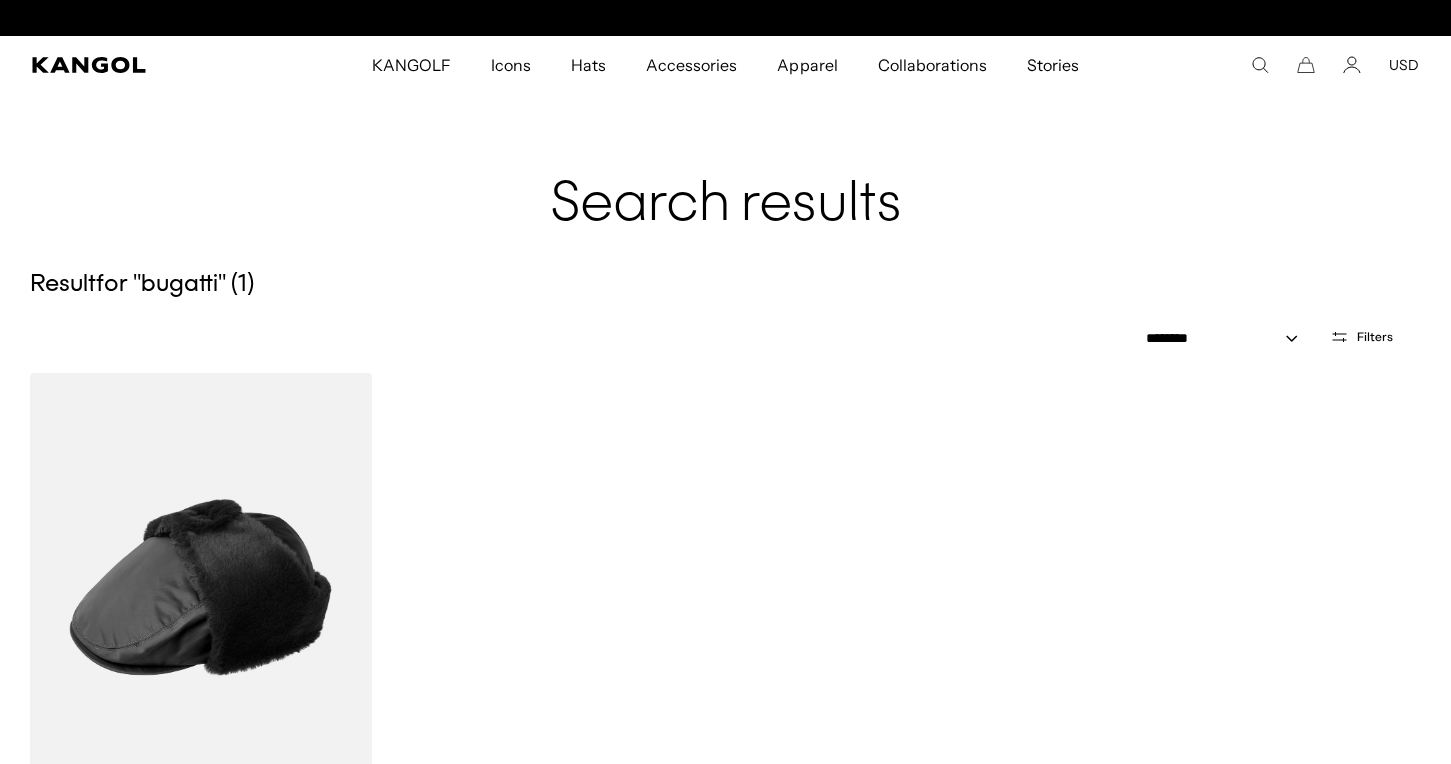 scroll, scrollTop: 0, scrollLeft: 412, axis: horizontal 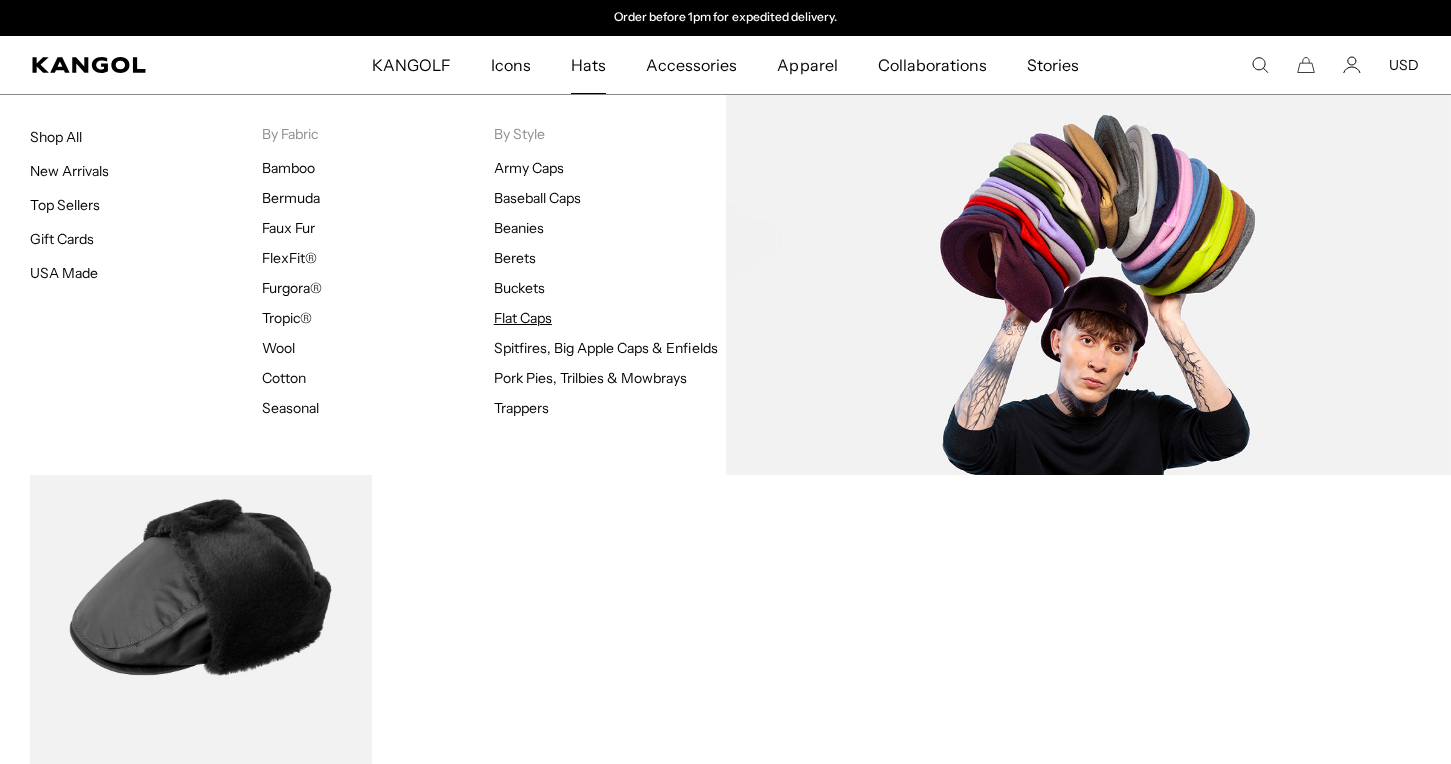 click on "Flat Caps" at bounding box center [523, 318] 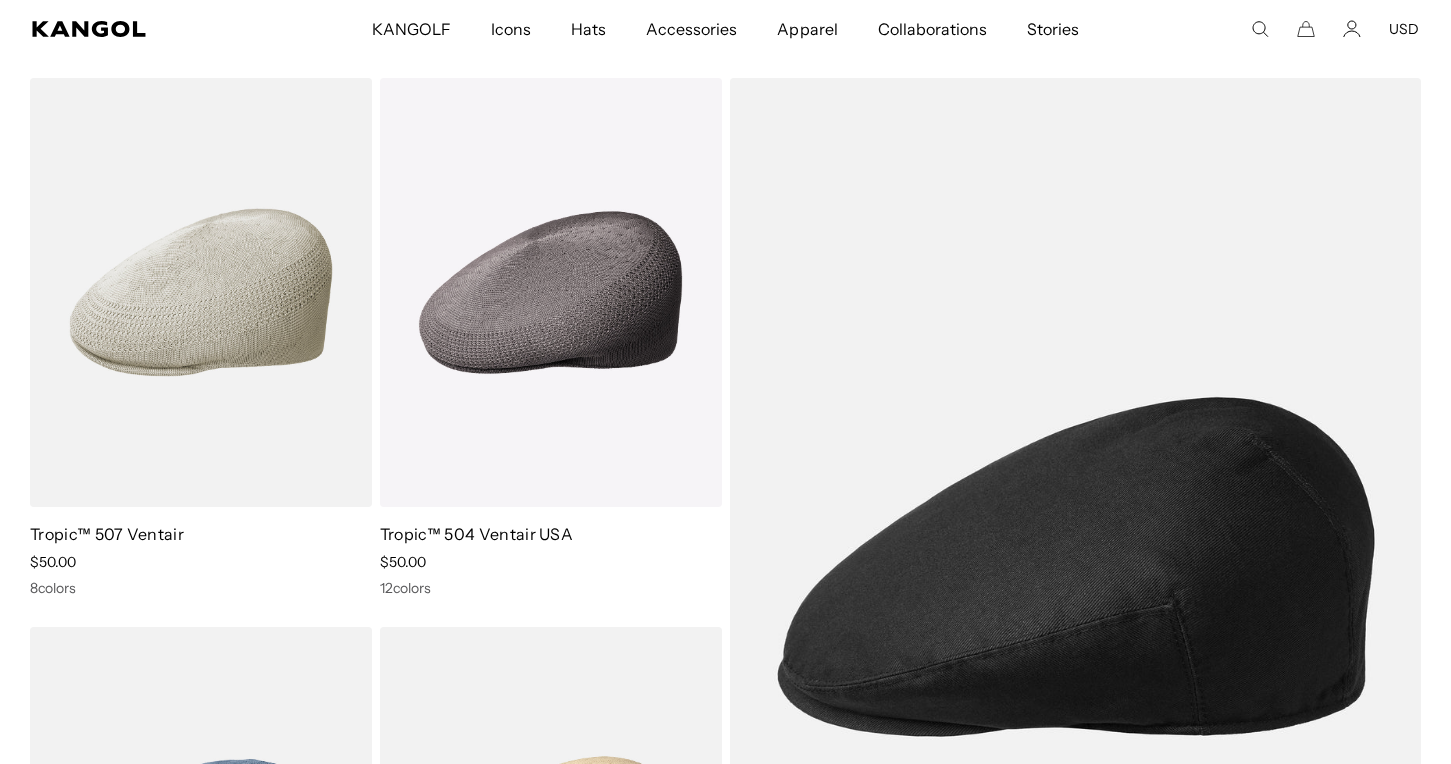 scroll, scrollTop: 0, scrollLeft: 0, axis: both 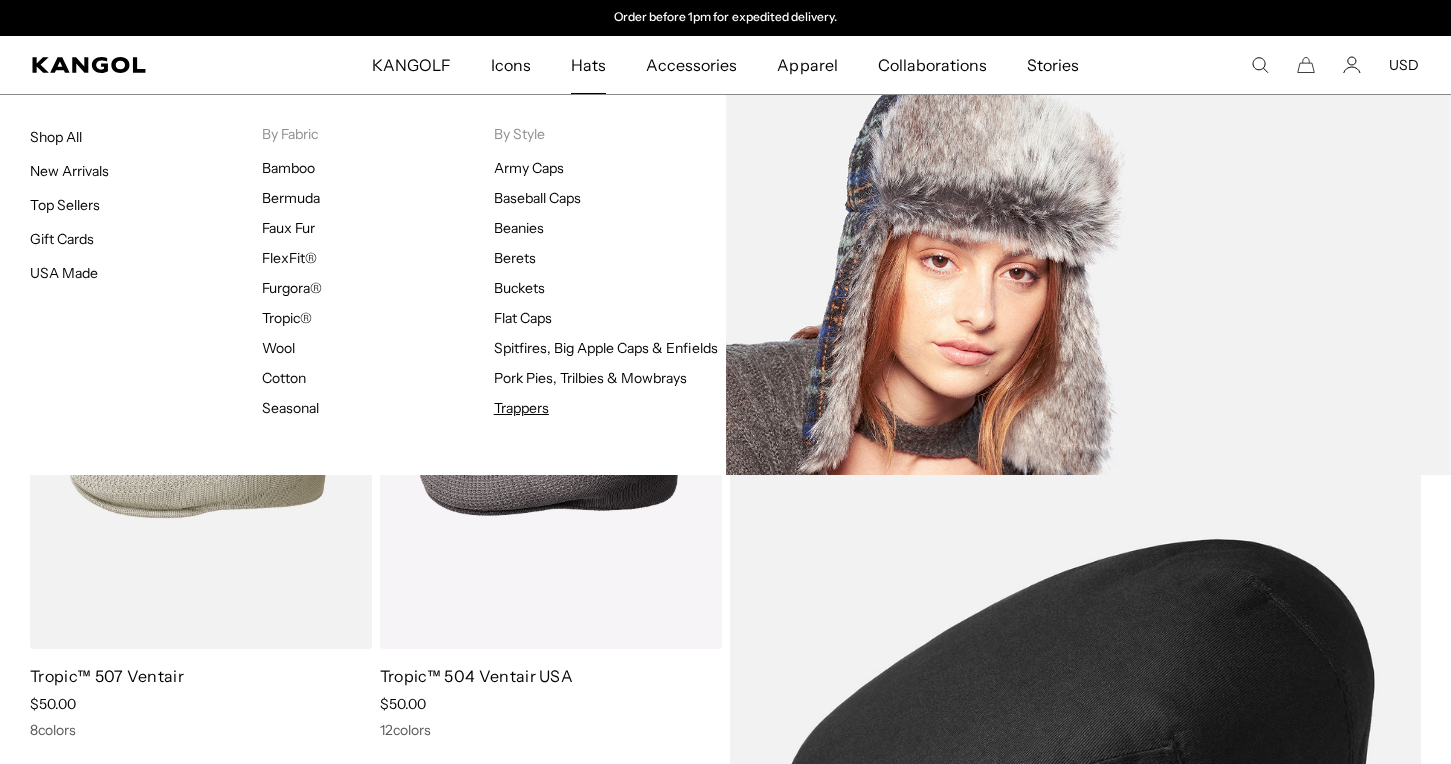 click on "Trappers" at bounding box center (521, 408) 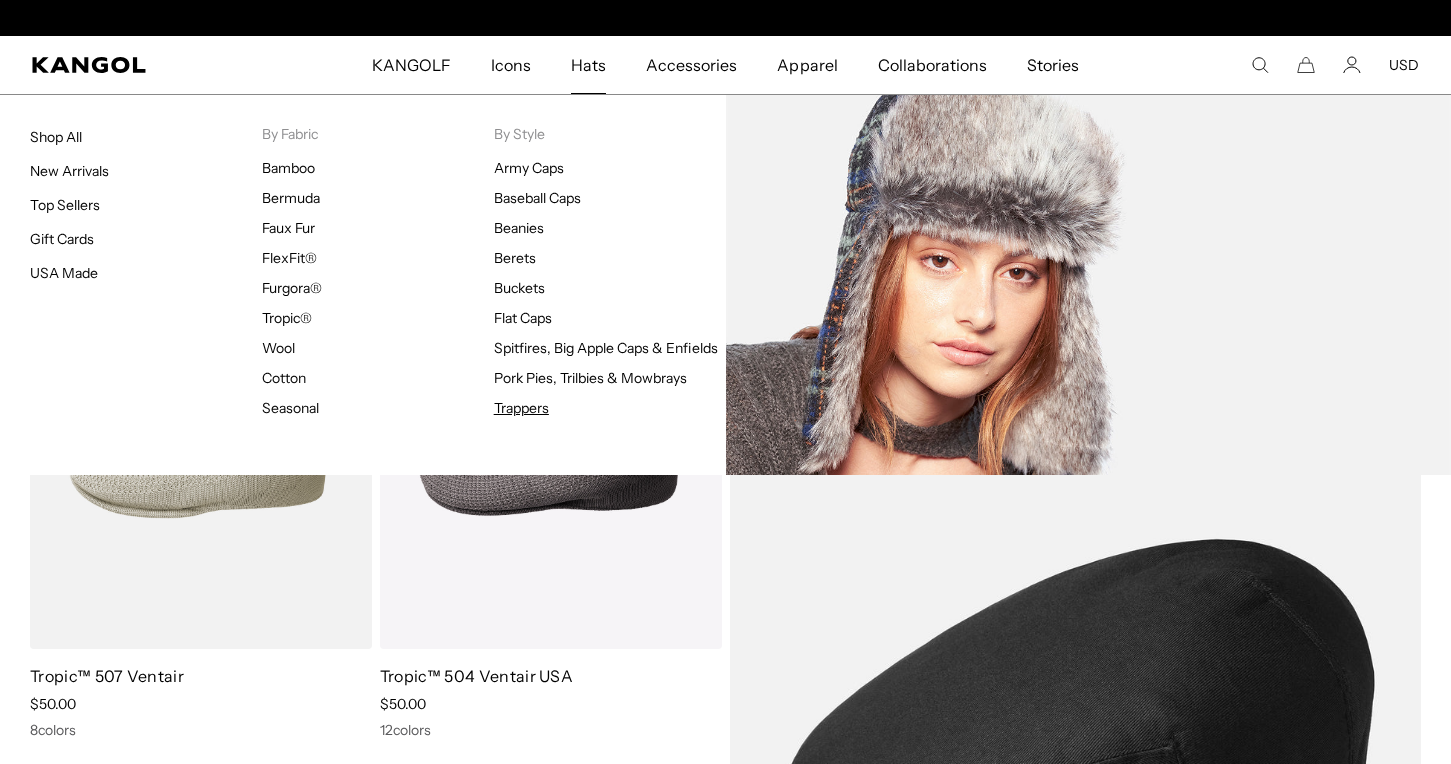scroll, scrollTop: 0, scrollLeft: 0, axis: both 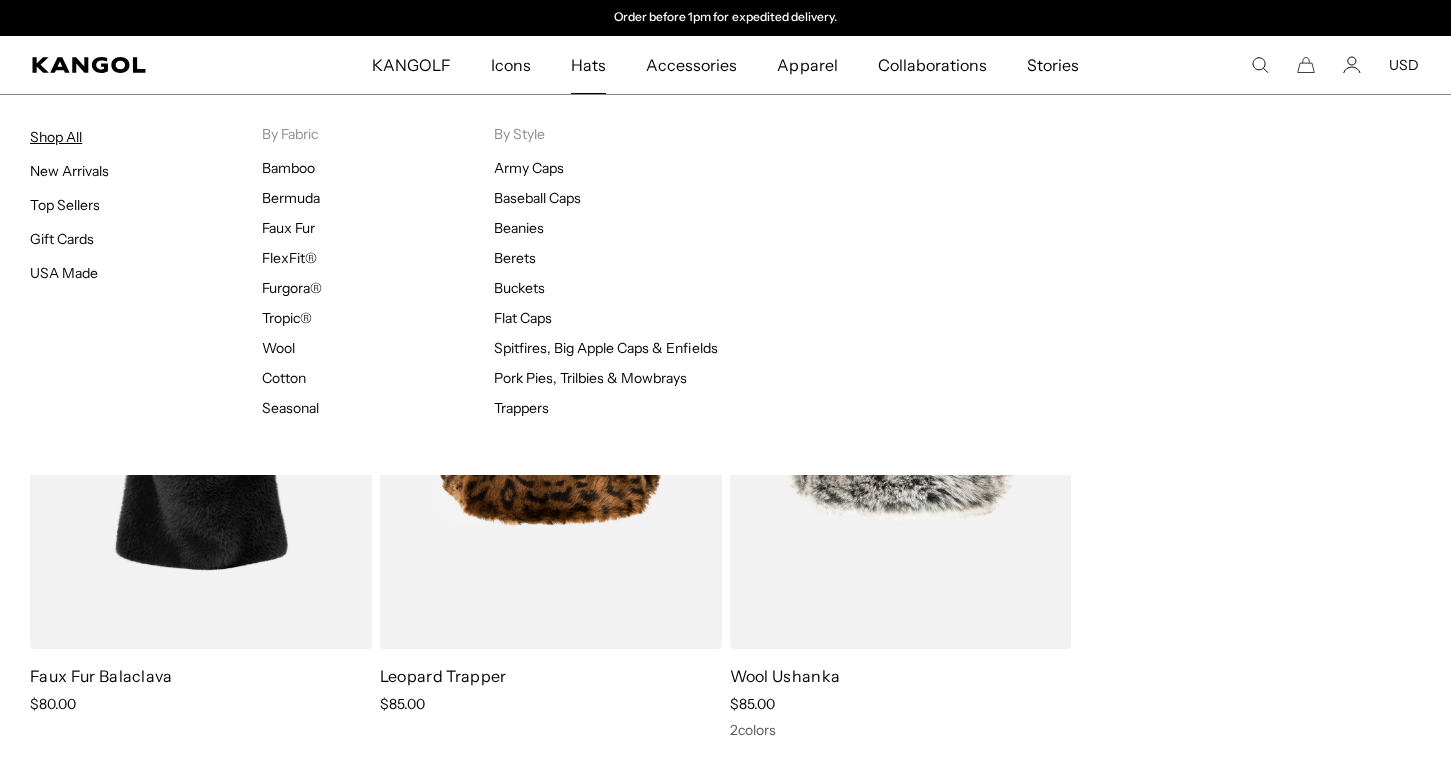 click on "Shop All" at bounding box center (56, 137) 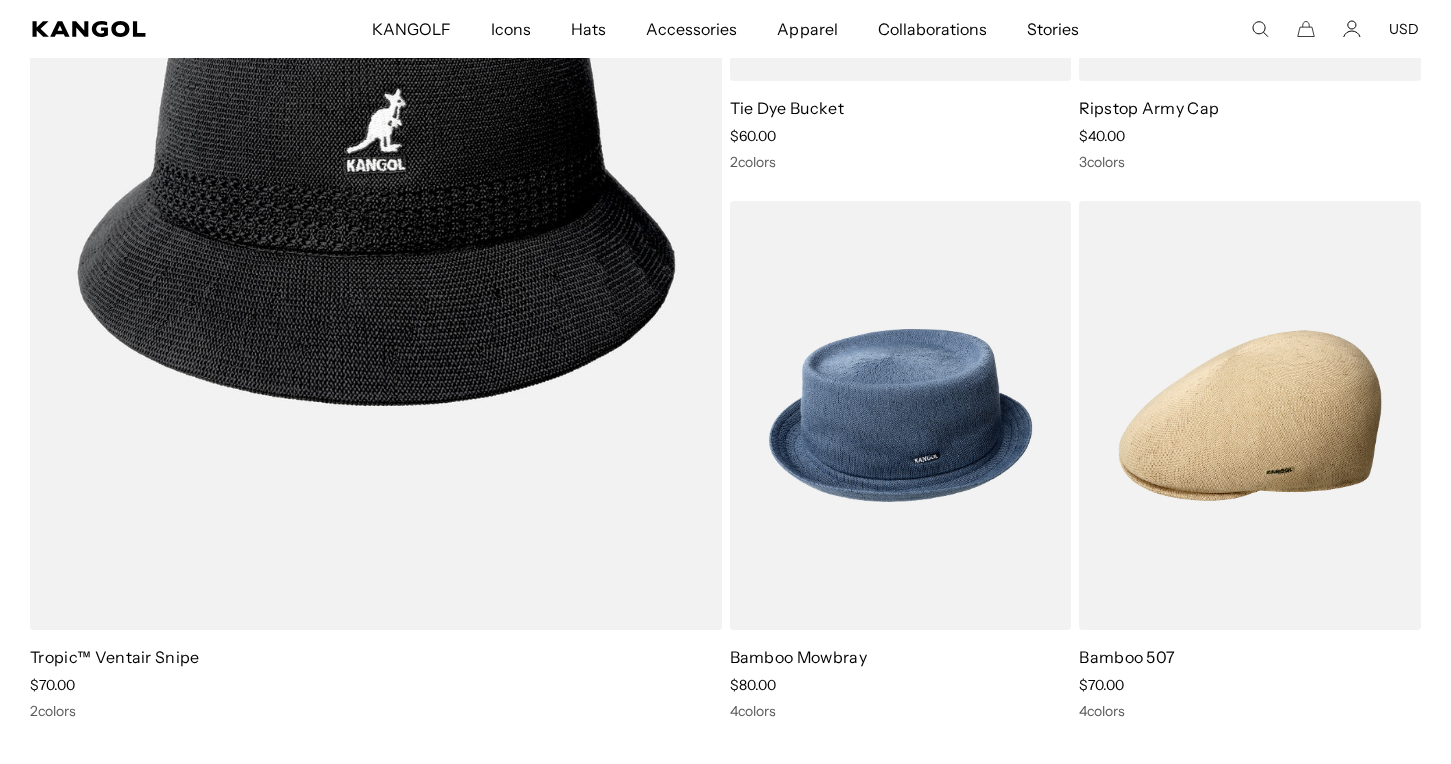 scroll, scrollTop: 1780, scrollLeft: 0, axis: vertical 